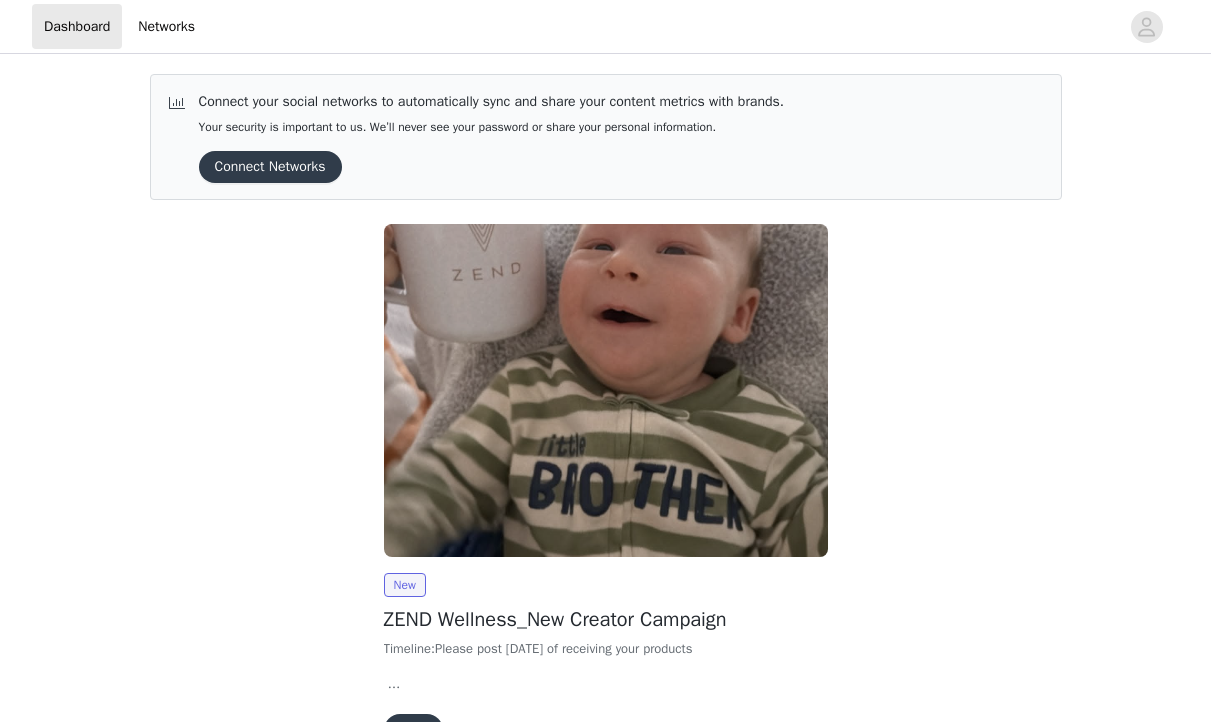 scroll, scrollTop: 0, scrollLeft: 0, axis: both 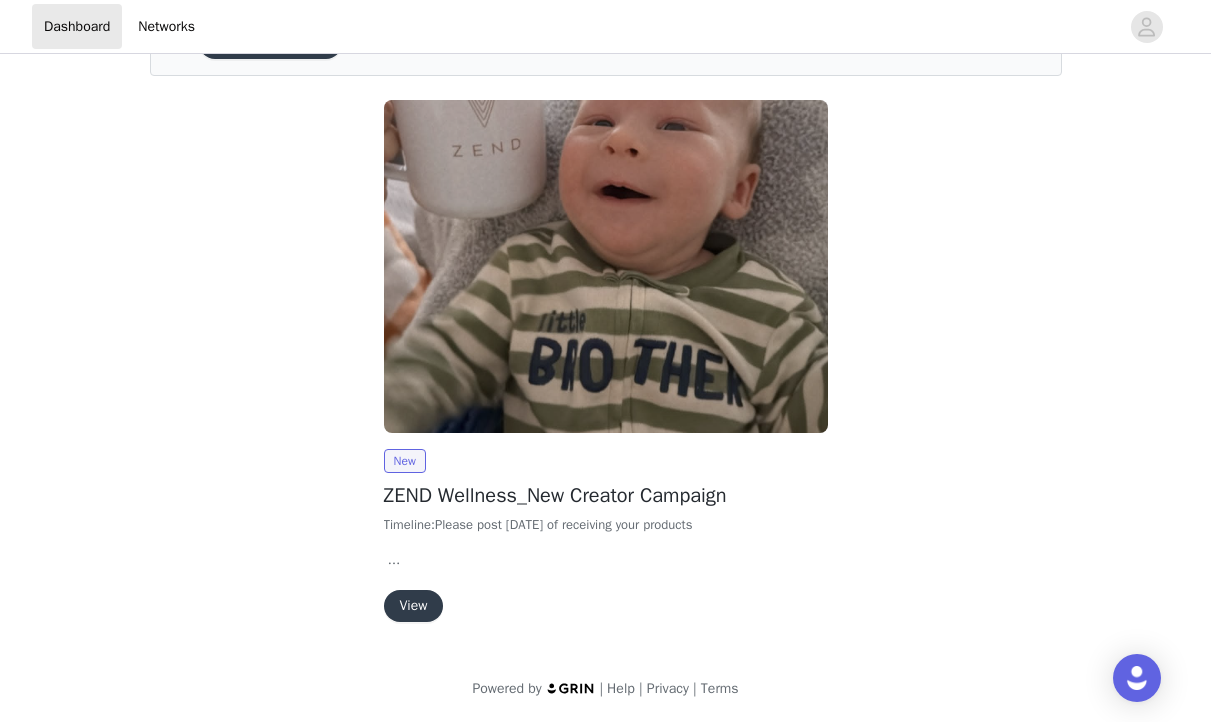 click on "View" at bounding box center [414, 606] 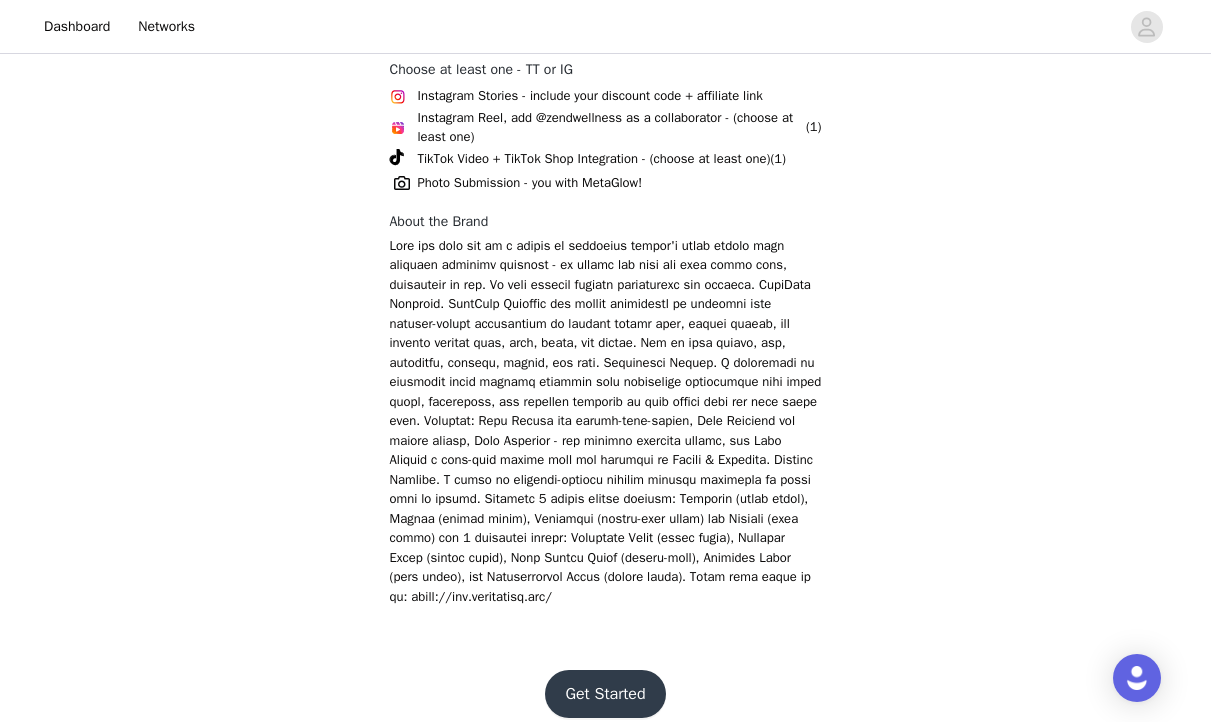 scroll, scrollTop: 1199, scrollLeft: 0, axis: vertical 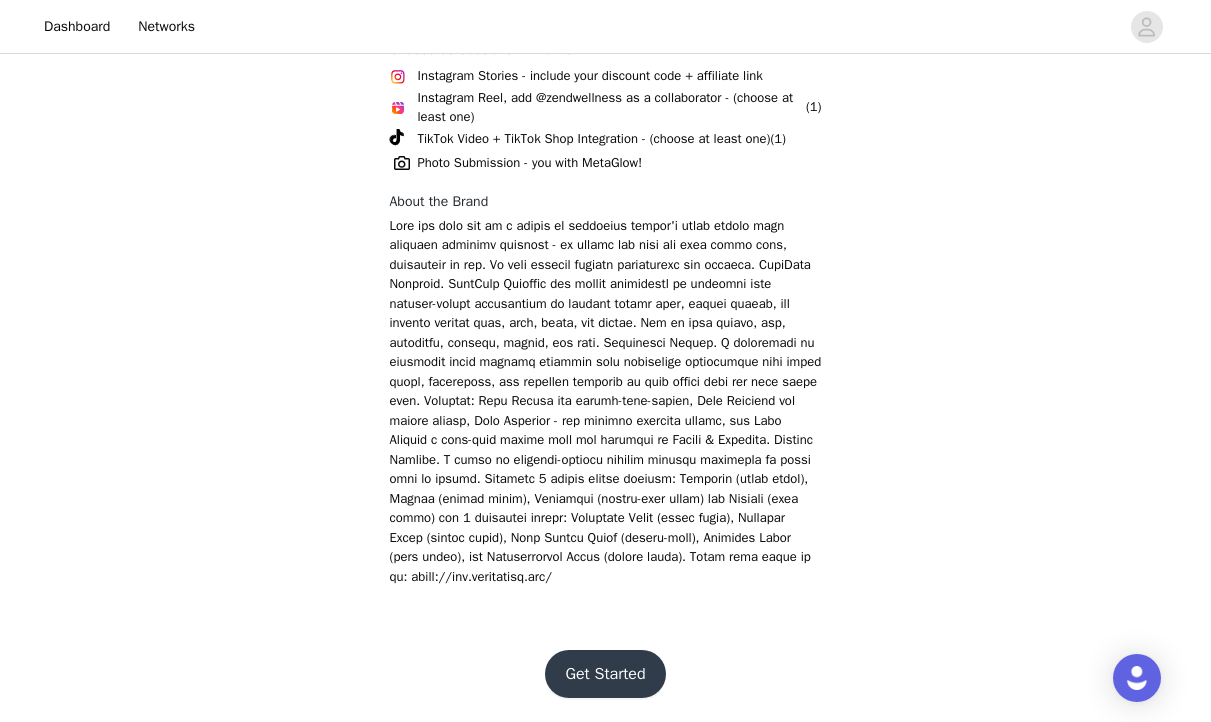 click on "Get Started" at bounding box center (605, 674) 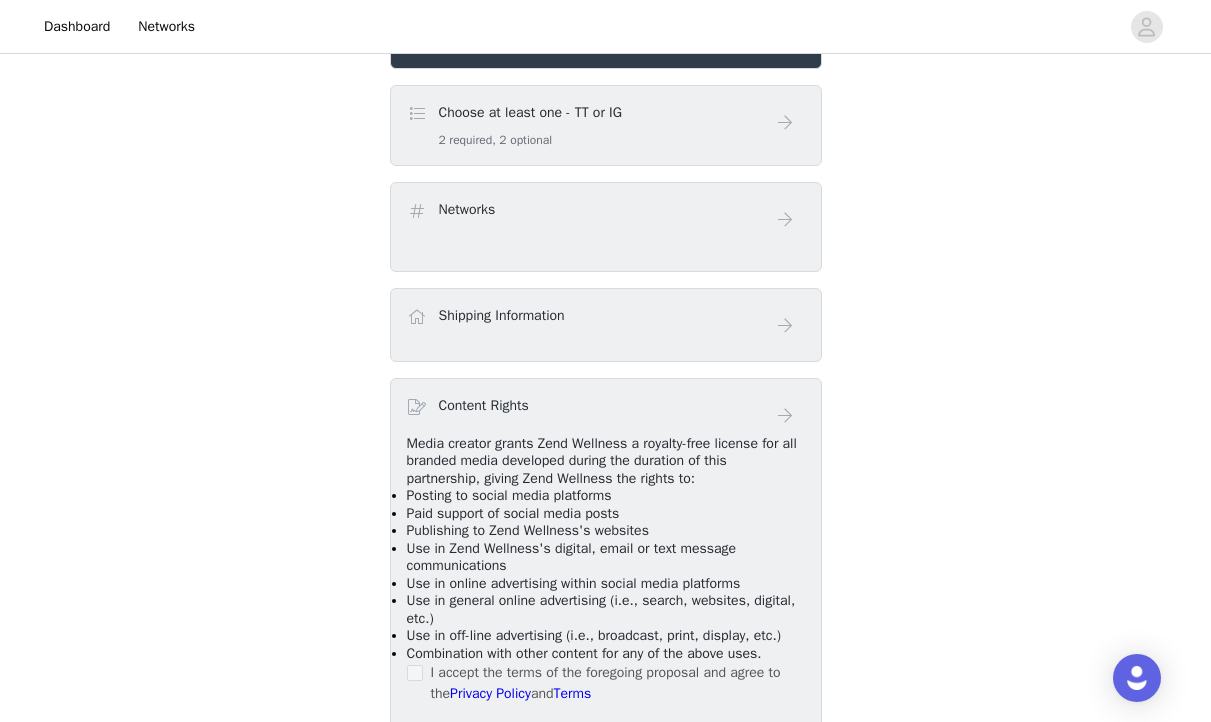 scroll, scrollTop: 757, scrollLeft: 0, axis: vertical 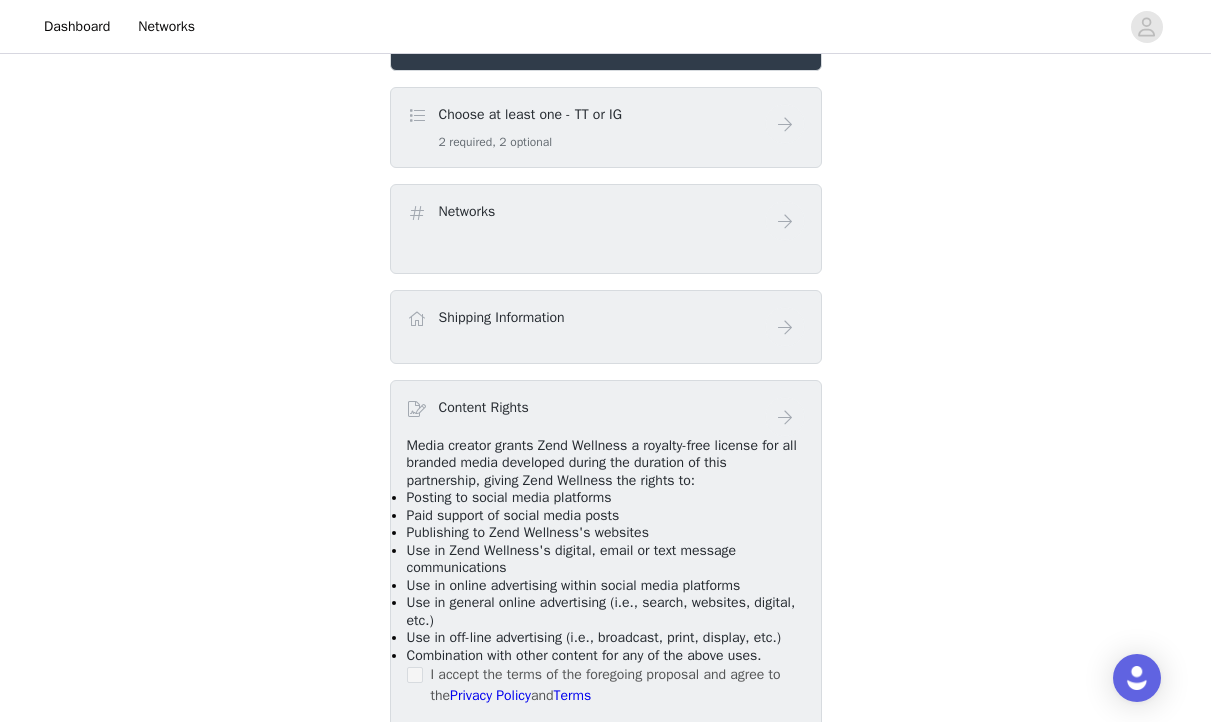 click on "Choose at least one - TT or IG   2 required, 2 optional" at bounding box center [586, 127] 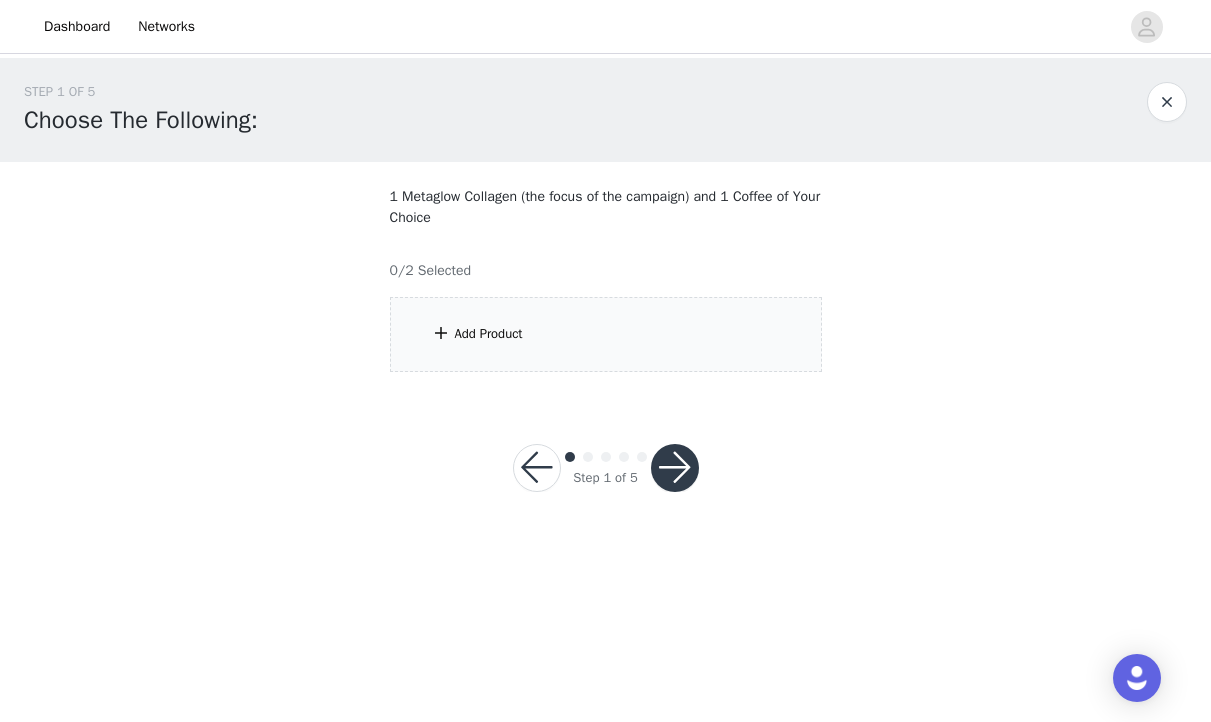 click on "Add Product" at bounding box center [606, 334] 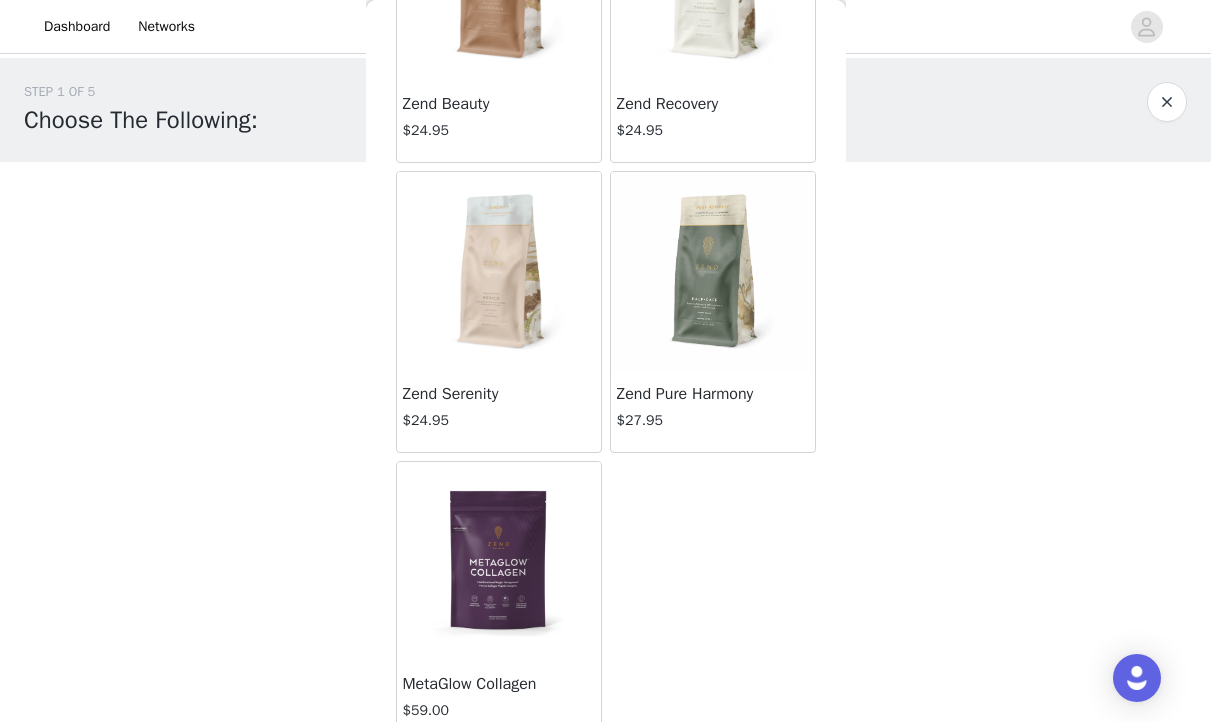 scroll, scrollTop: 824, scrollLeft: 0, axis: vertical 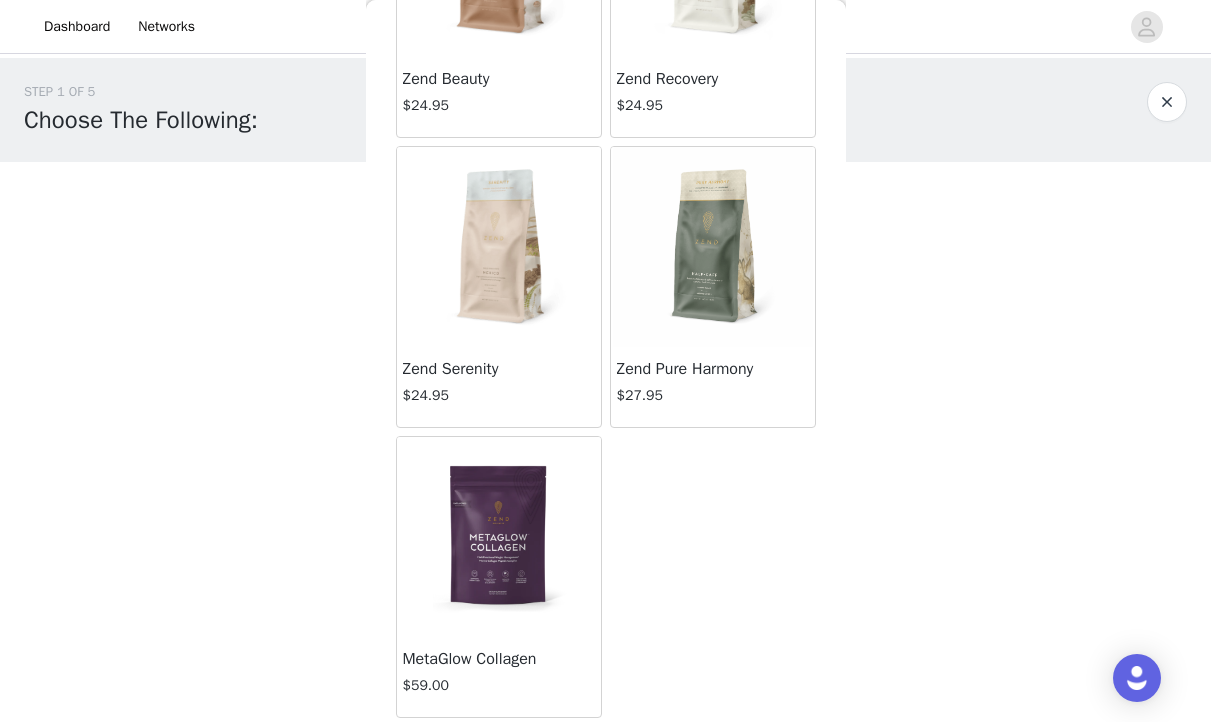 click at bounding box center [498, 537] 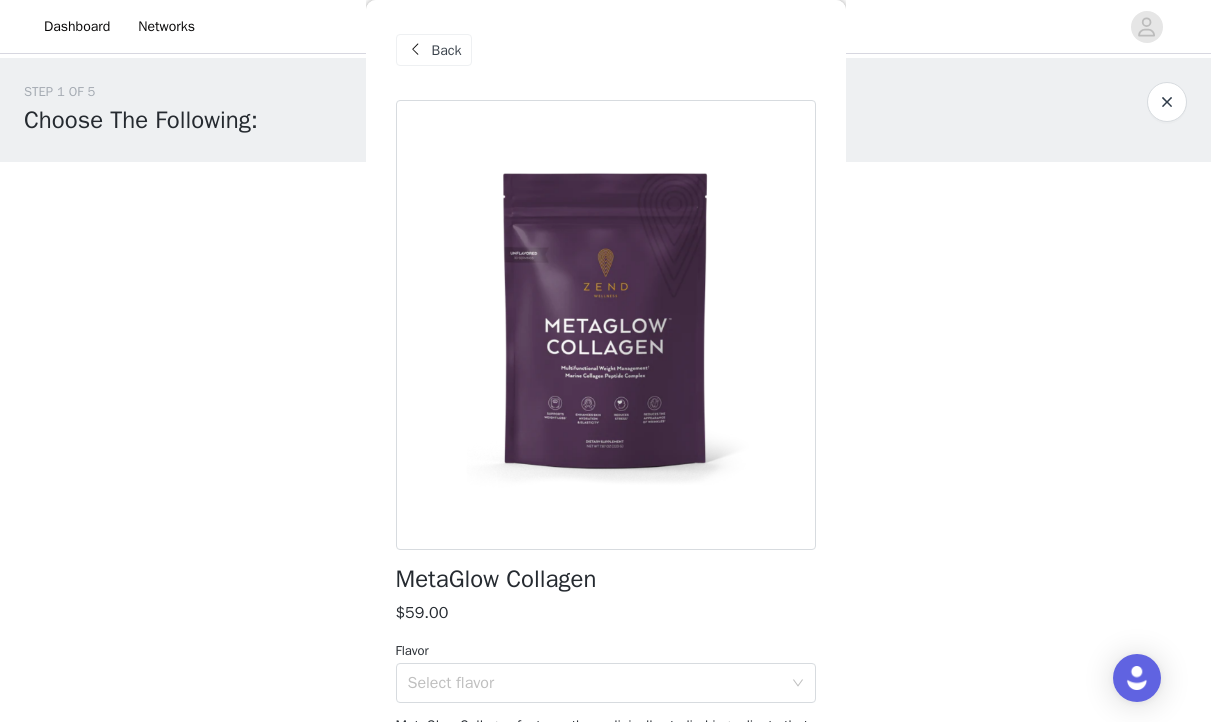 scroll, scrollTop: 160, scrollLeft: 0, axis: vertical 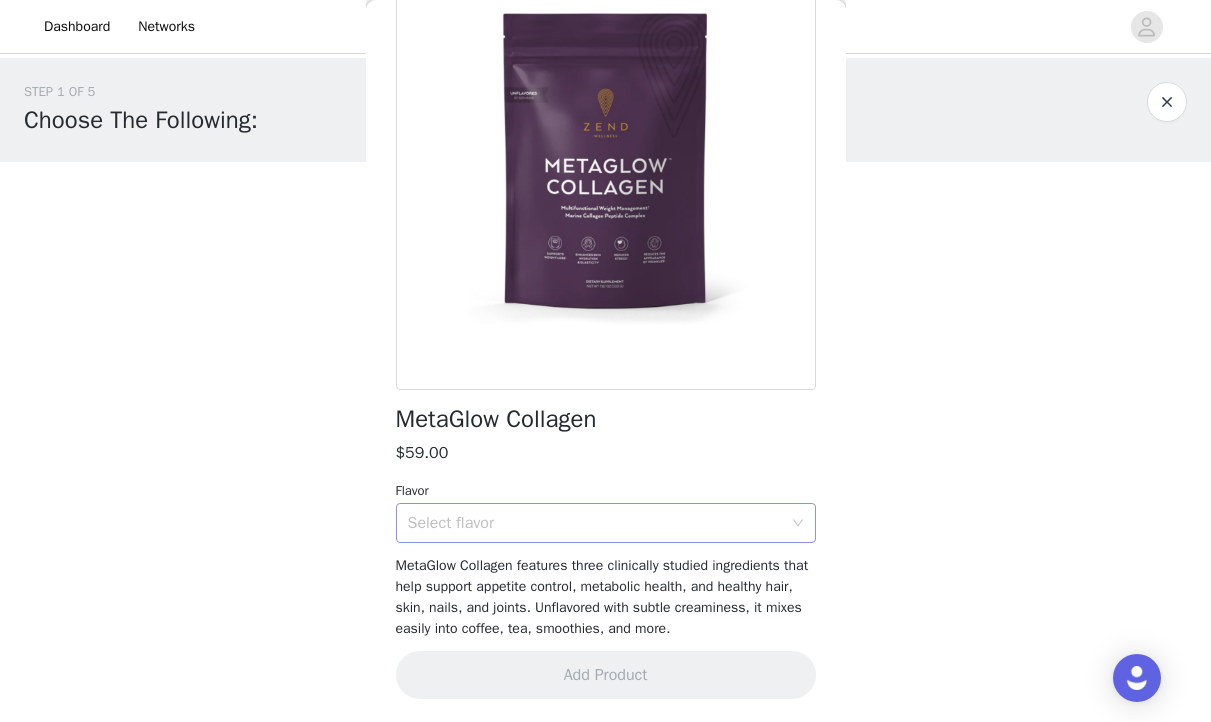 click on "Select flavor" at bounding box center (599, 523) 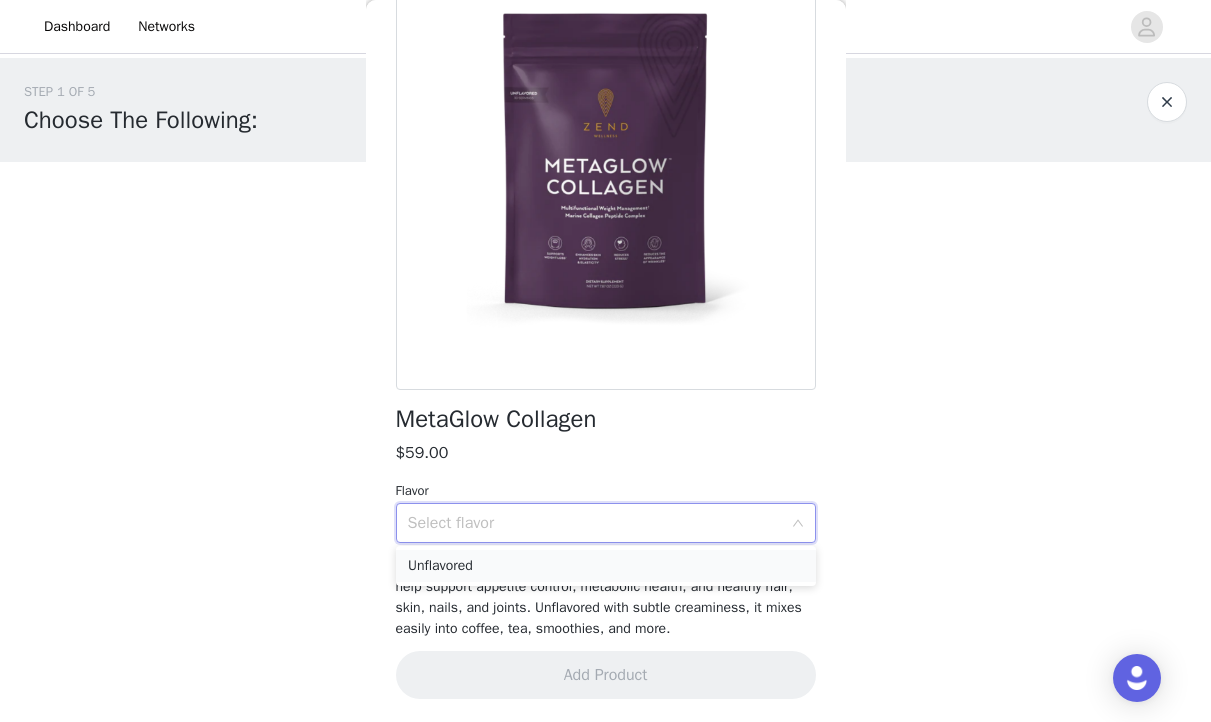 click on "Unflavored" at bounding box center [606, 566] 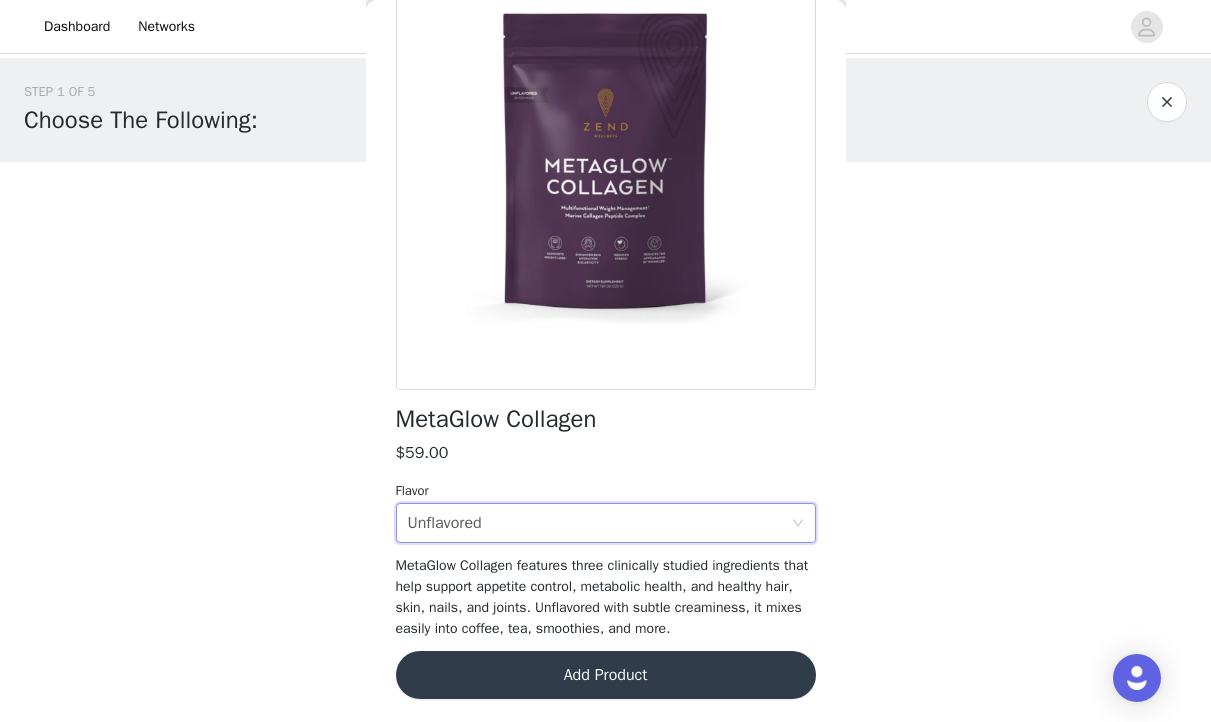 click on "Add Product" at bounding box center (606, 675) 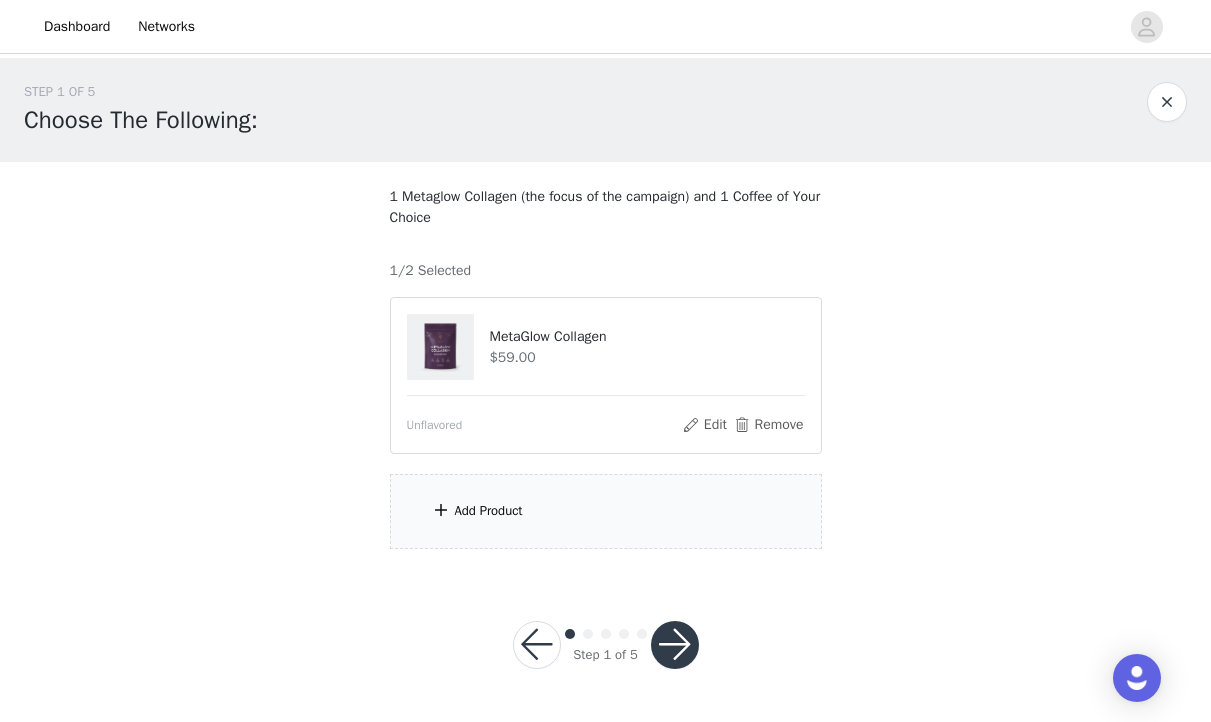 click on "Add Product" at bounding box center [606, 511] 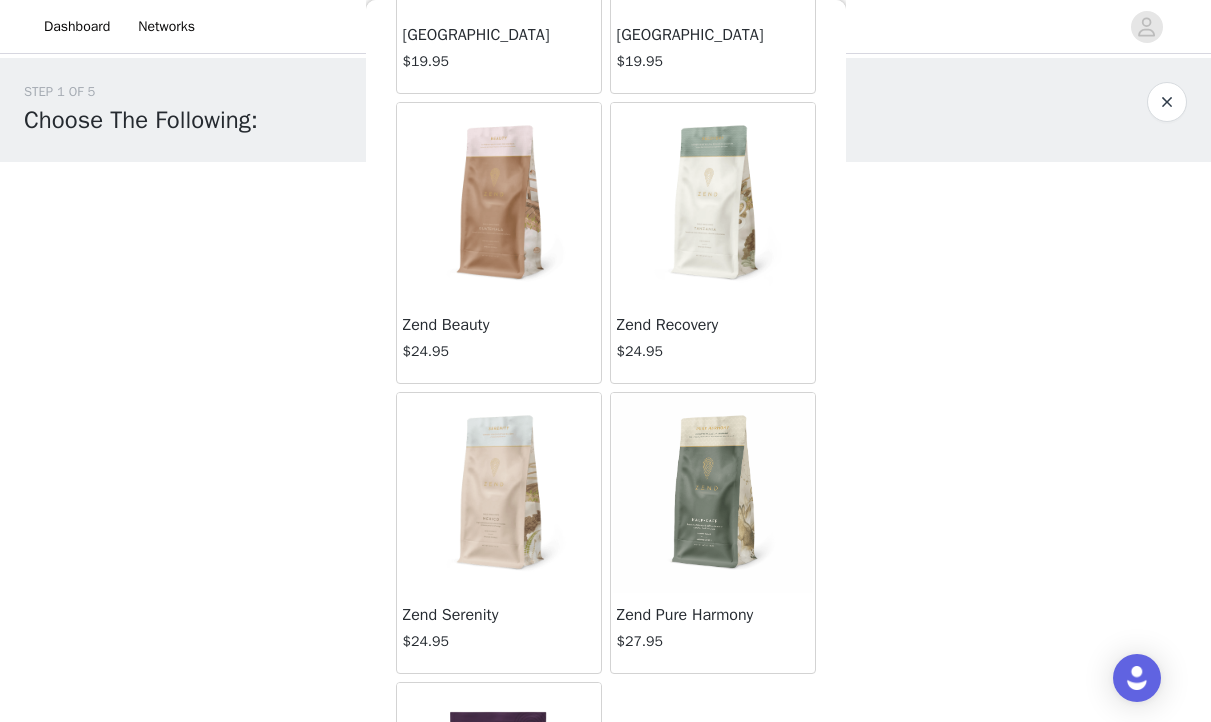 scroll, scrollTop: 532, scrollLeft: 0, axis: vertical 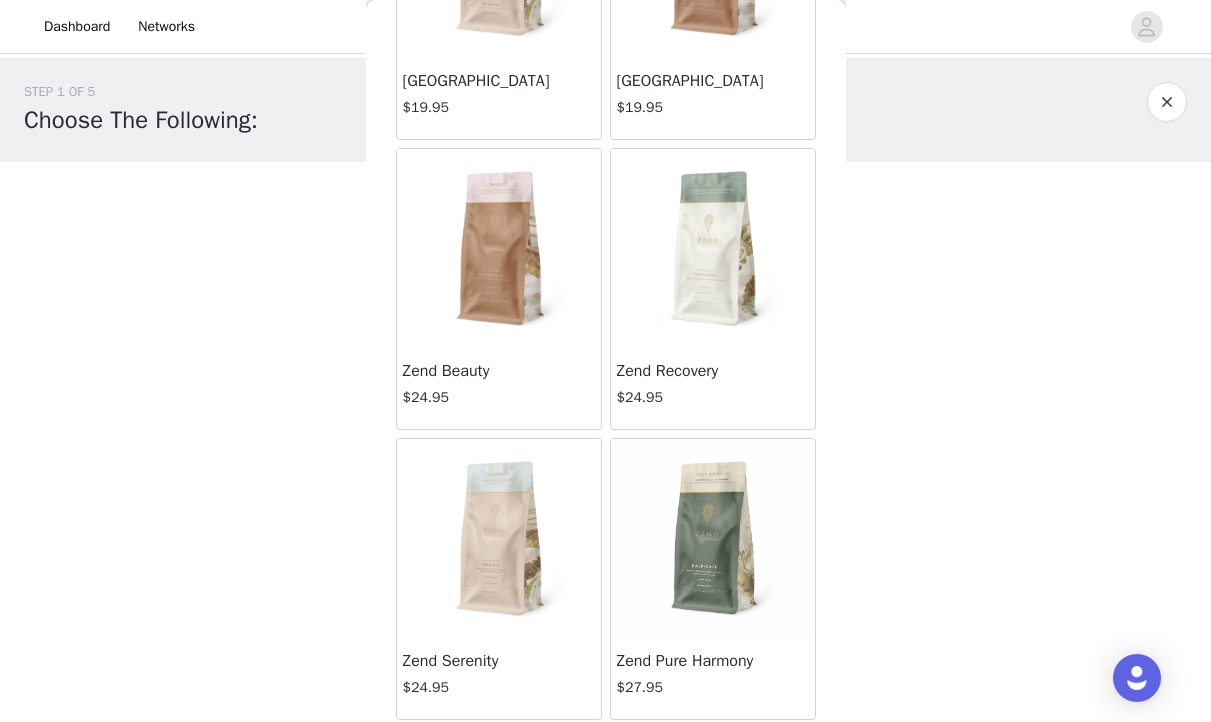 click at bounding box center (499, 249) 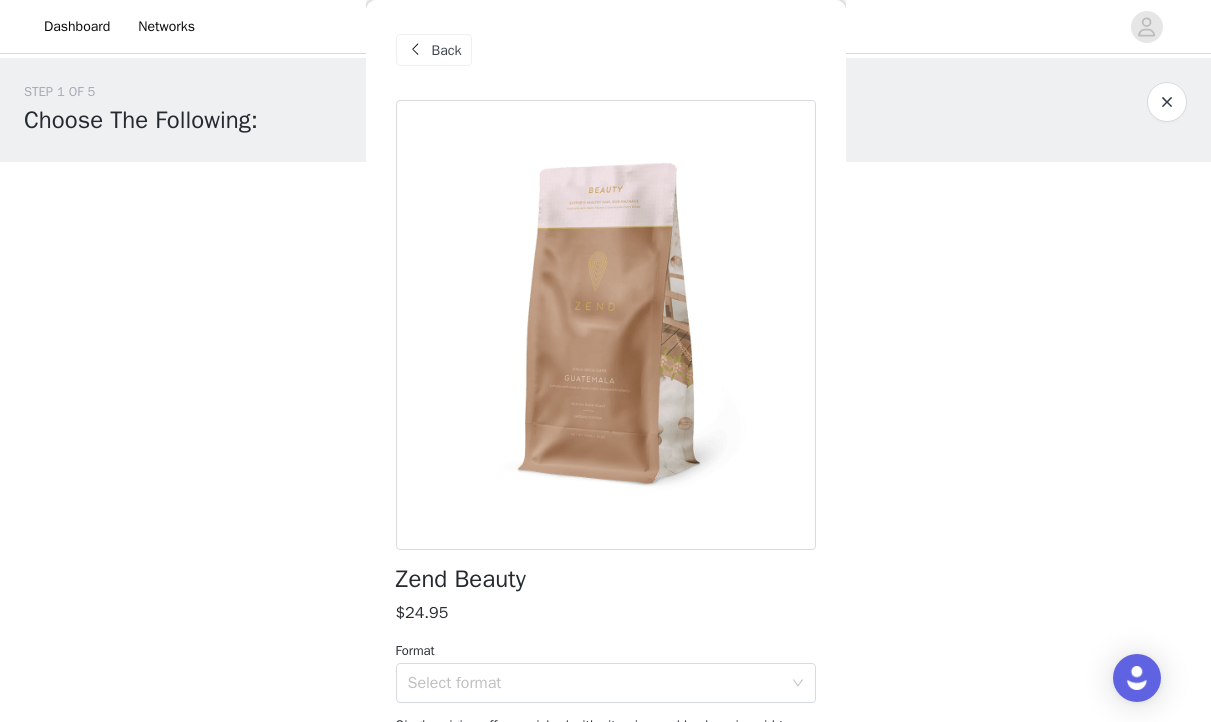 scroll, scrollTop: 118, scrollLeft: 0, axis: vertical 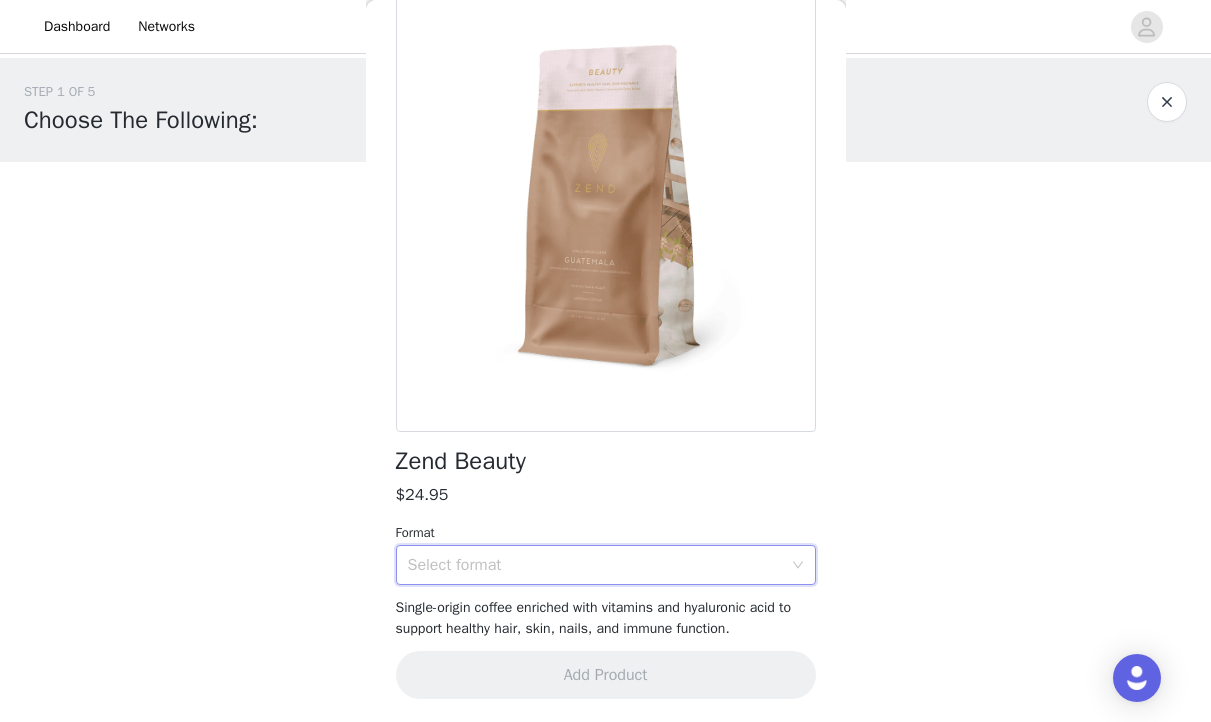 click on "Select format" at bounding box center [599, 565] 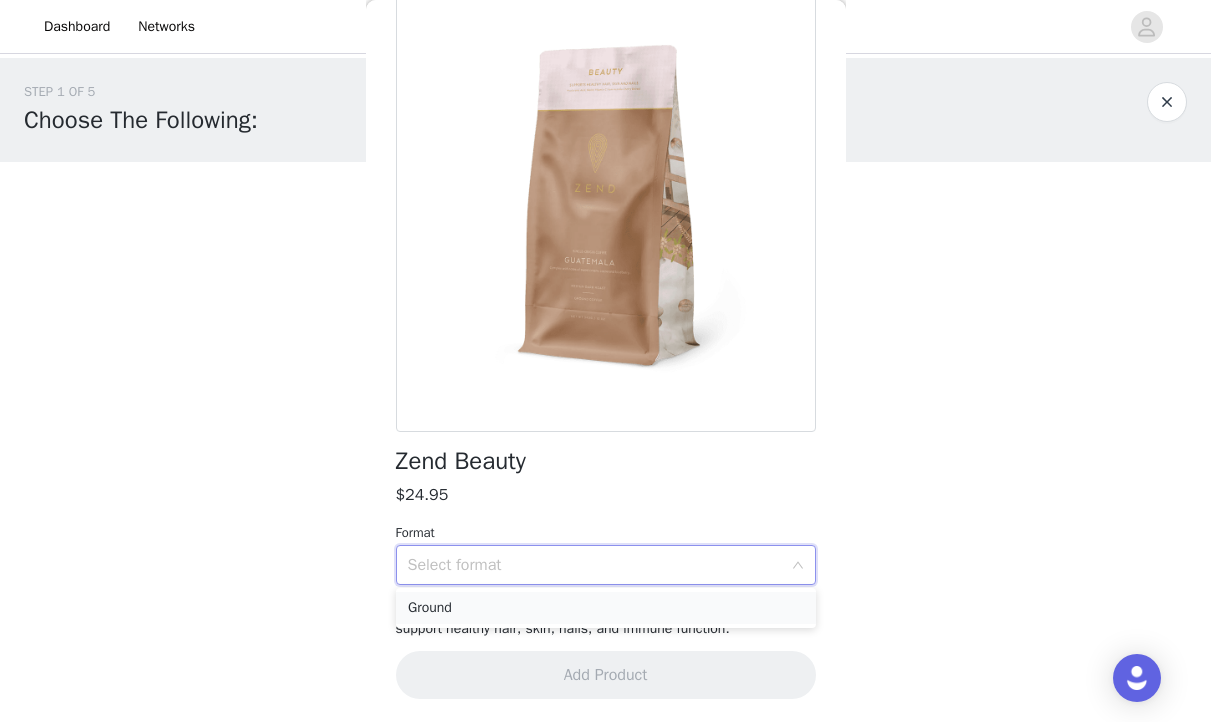 click on "Ground" at bounding box center (606, 608) 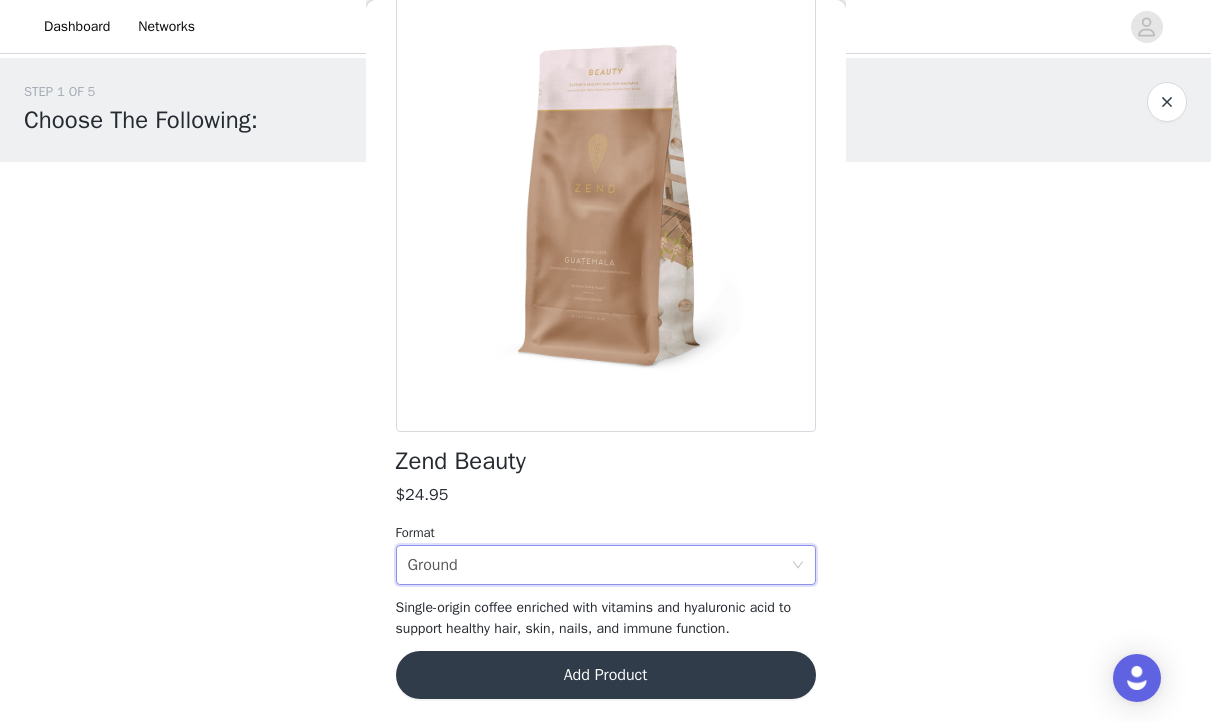 click on "Single-origin coffee enriched with vitamins and hyaluronic acid to support healthy hair, skin, nails, and immune function." at bounding box center [594, 618] 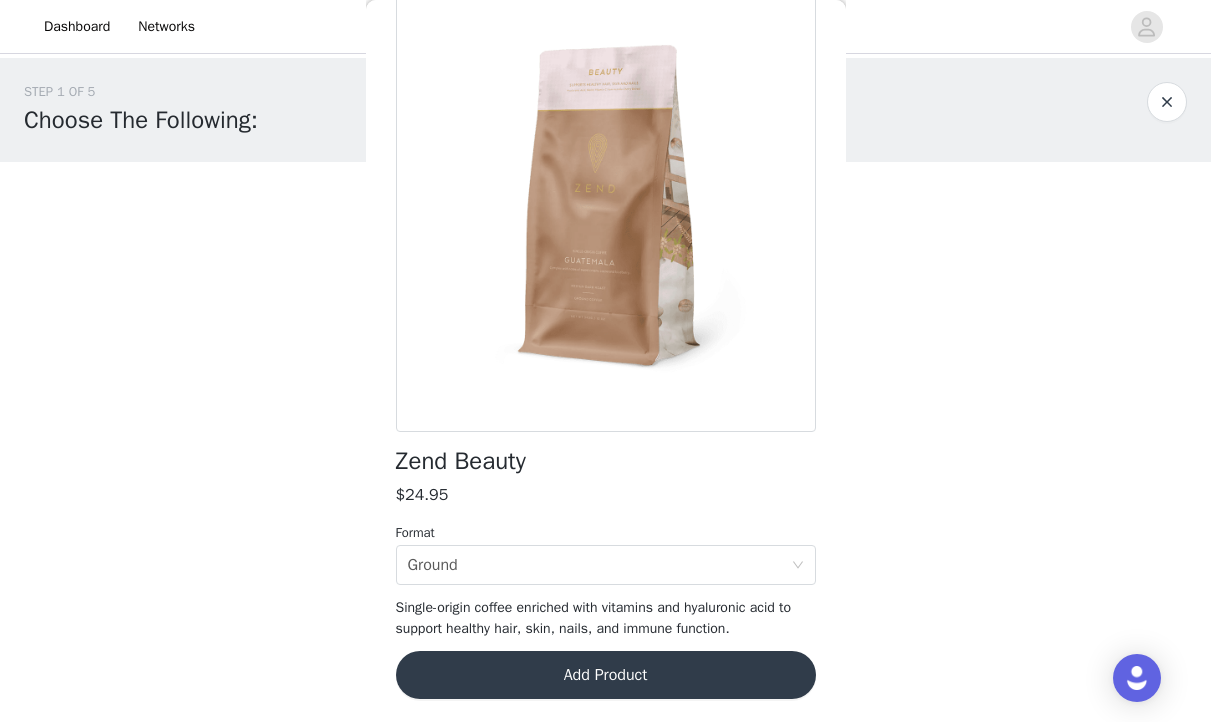 click on "Add Product" at bounding box center [606, 675] 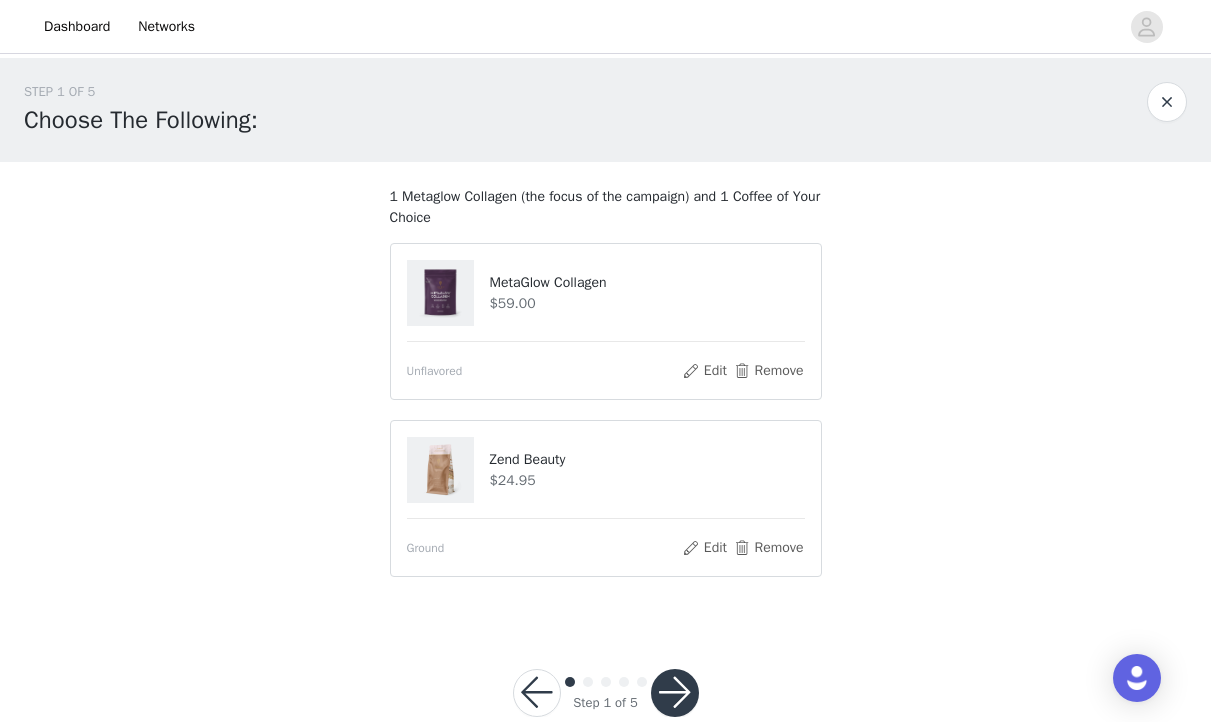 scroll, scrollTop: 42, scrollLeft: 0, axis: vertical 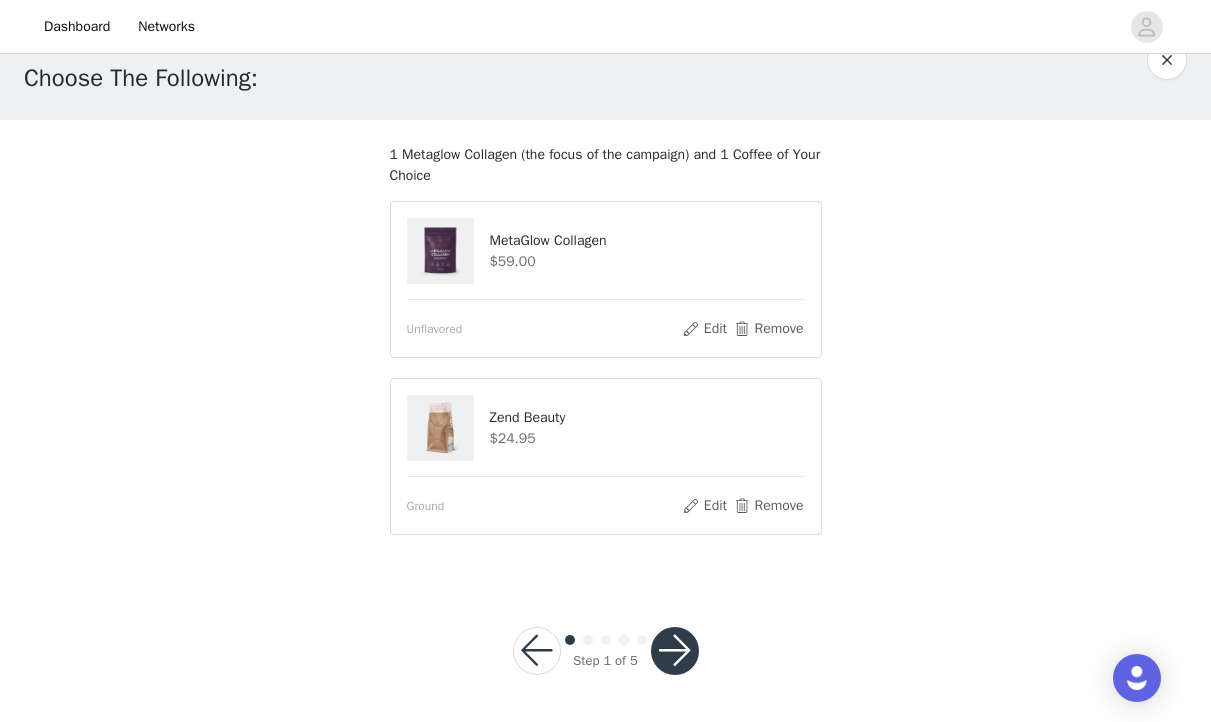 click on "Step 1 of 5" at bounding box center (606, 651) 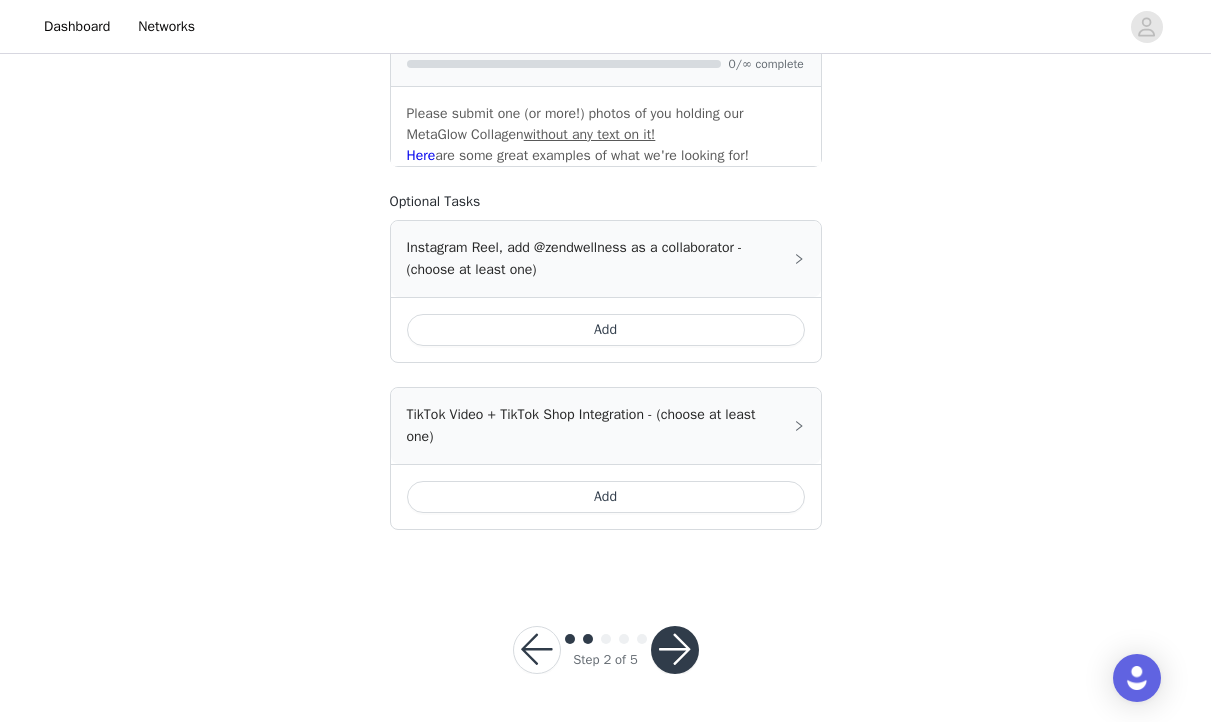 scroll, scrollTop: 4310, scrollLeft: 0, axis: vertical 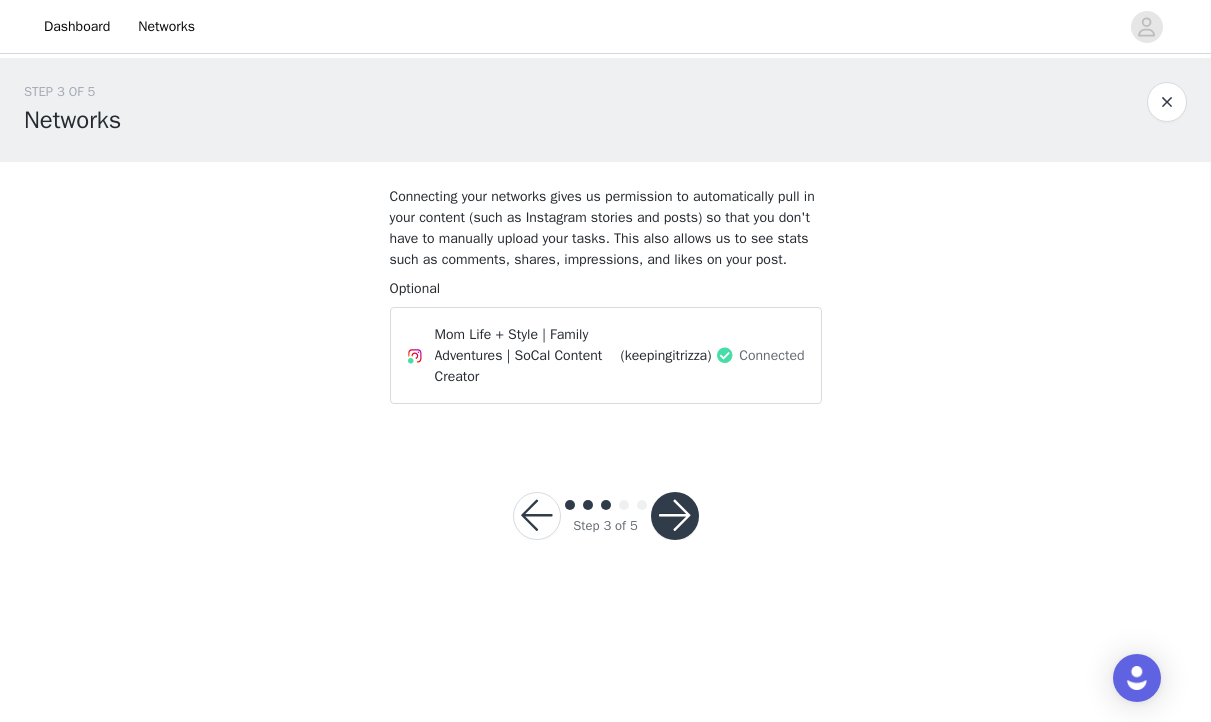 click at bounding box center (675, 516) 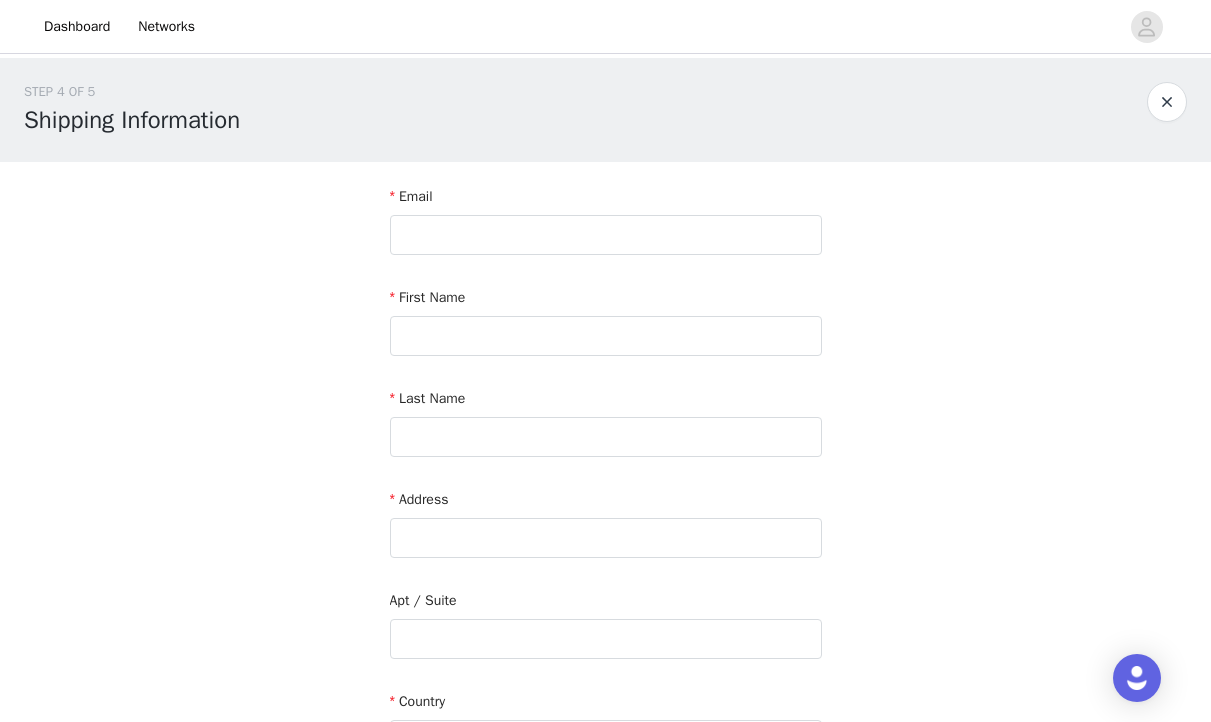 click on "Email   First Name   Last Name   Address   Apt / Suite   Country     City     Postcode   Phone Number" at bounding box center [606, 628] 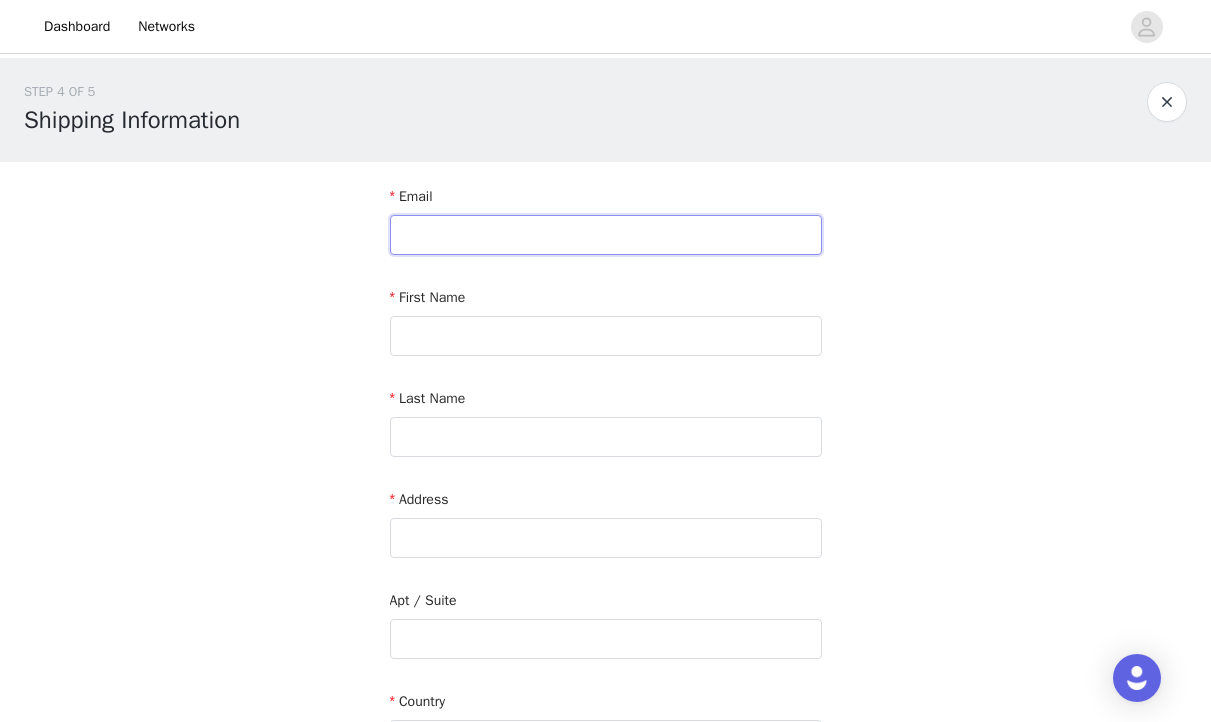 click at bounding box center (606, 235) 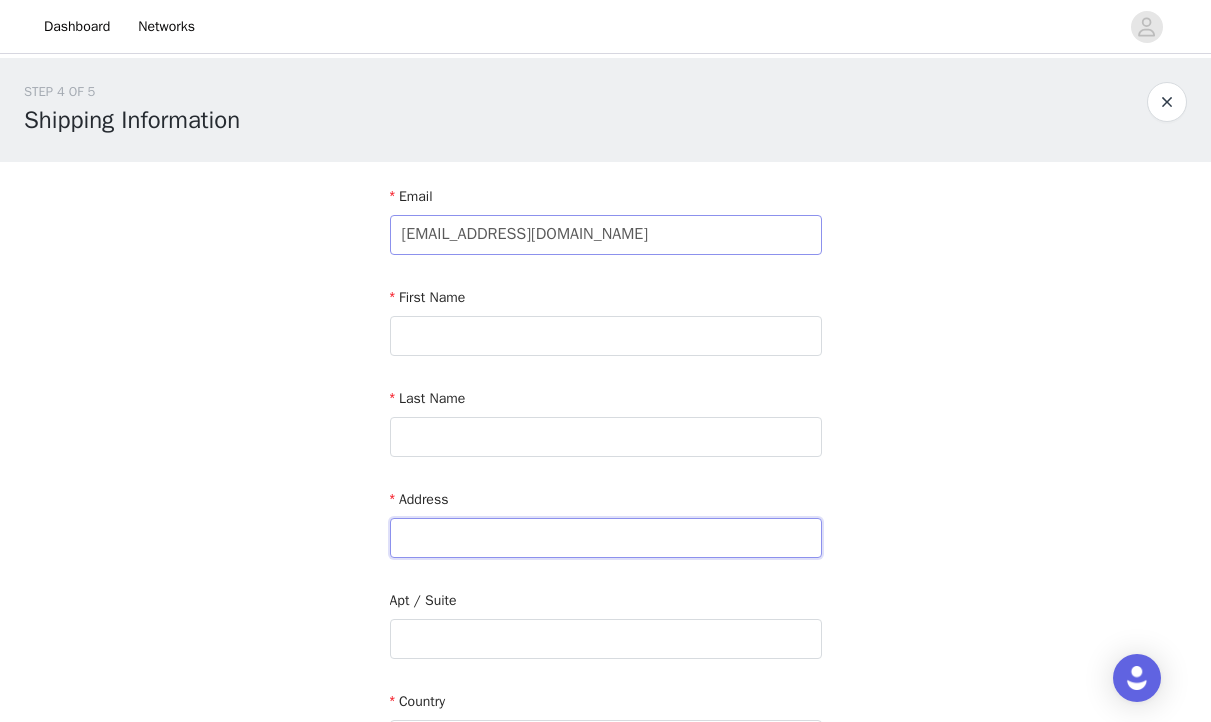 type on "[STREET_ADDRESS]" 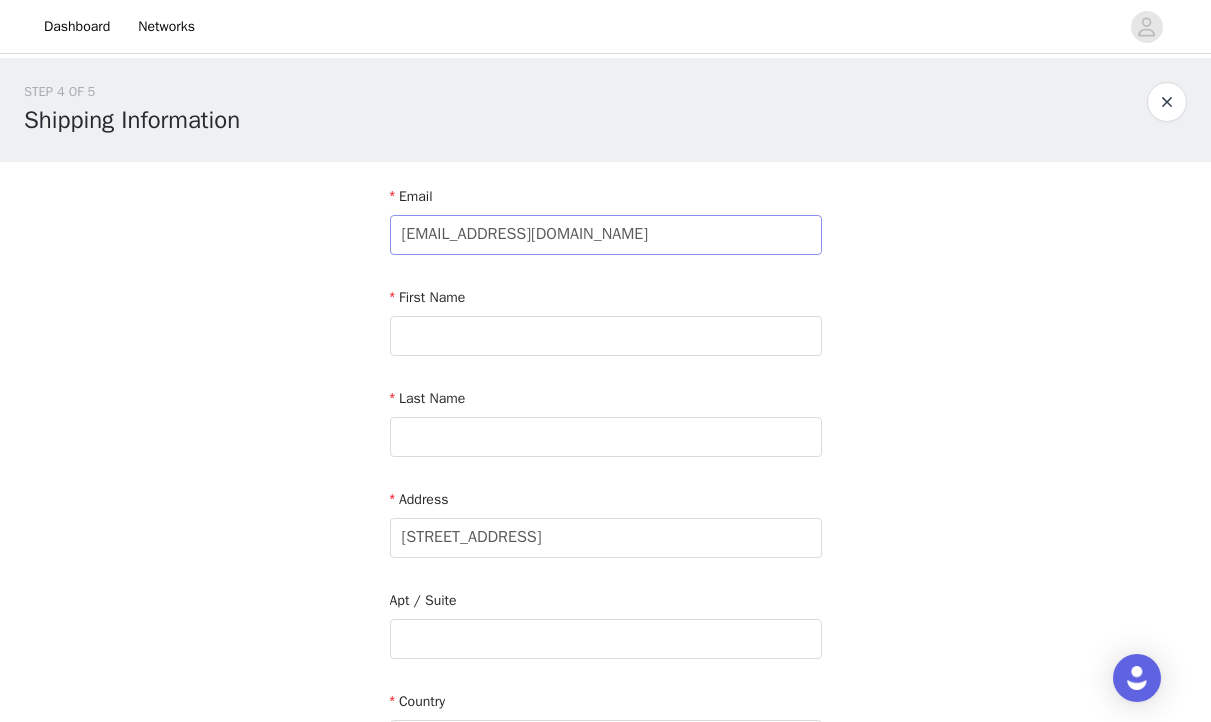 type on "92880" 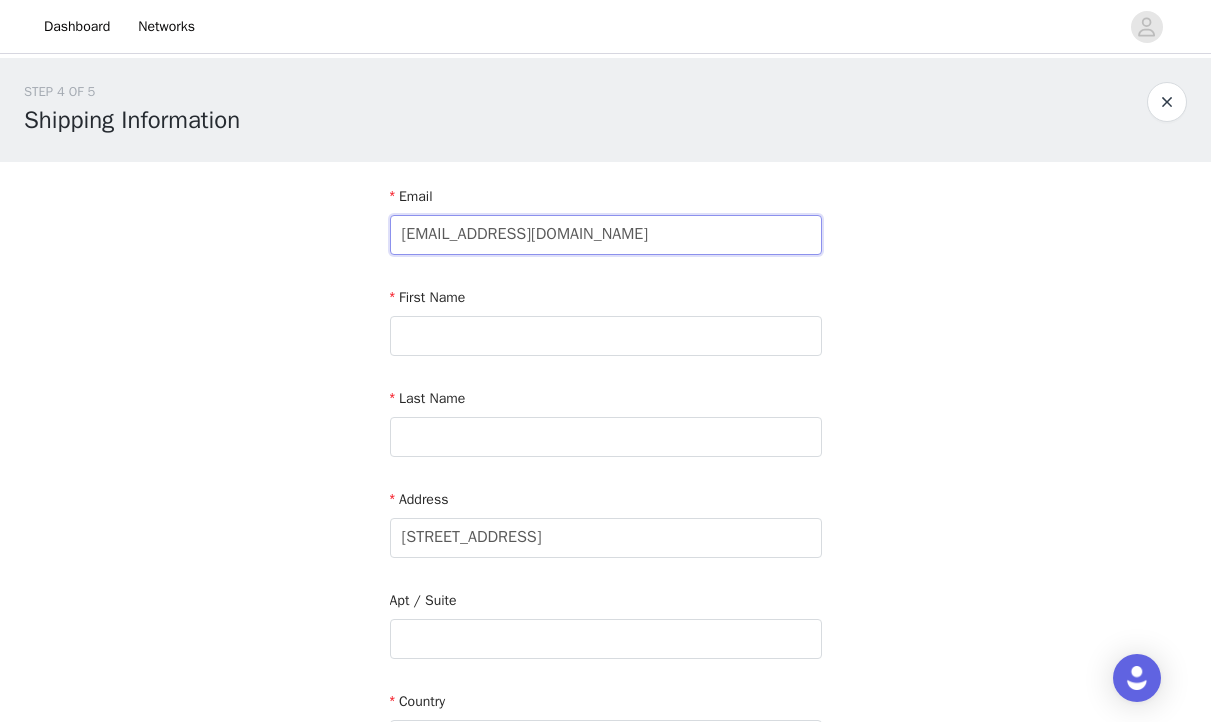 type on "[EMAIL_ADDRESS][DOMAIN_NAME]" 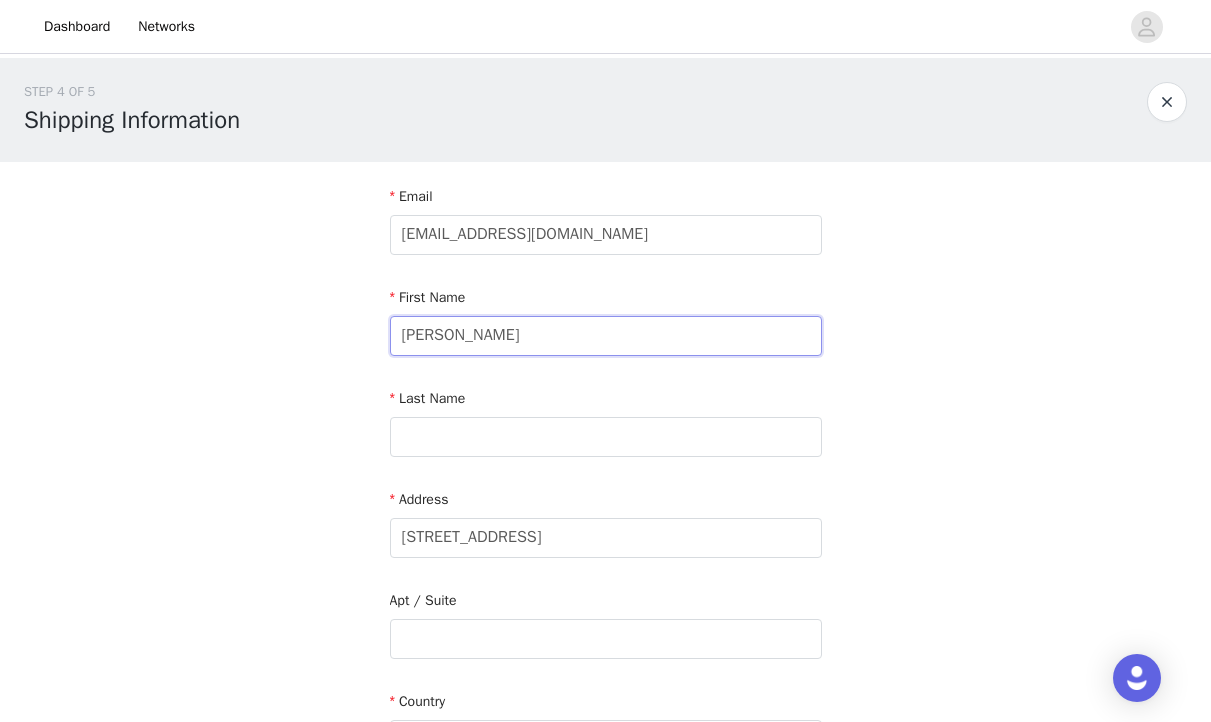 type on "[PERSON_NAME]" 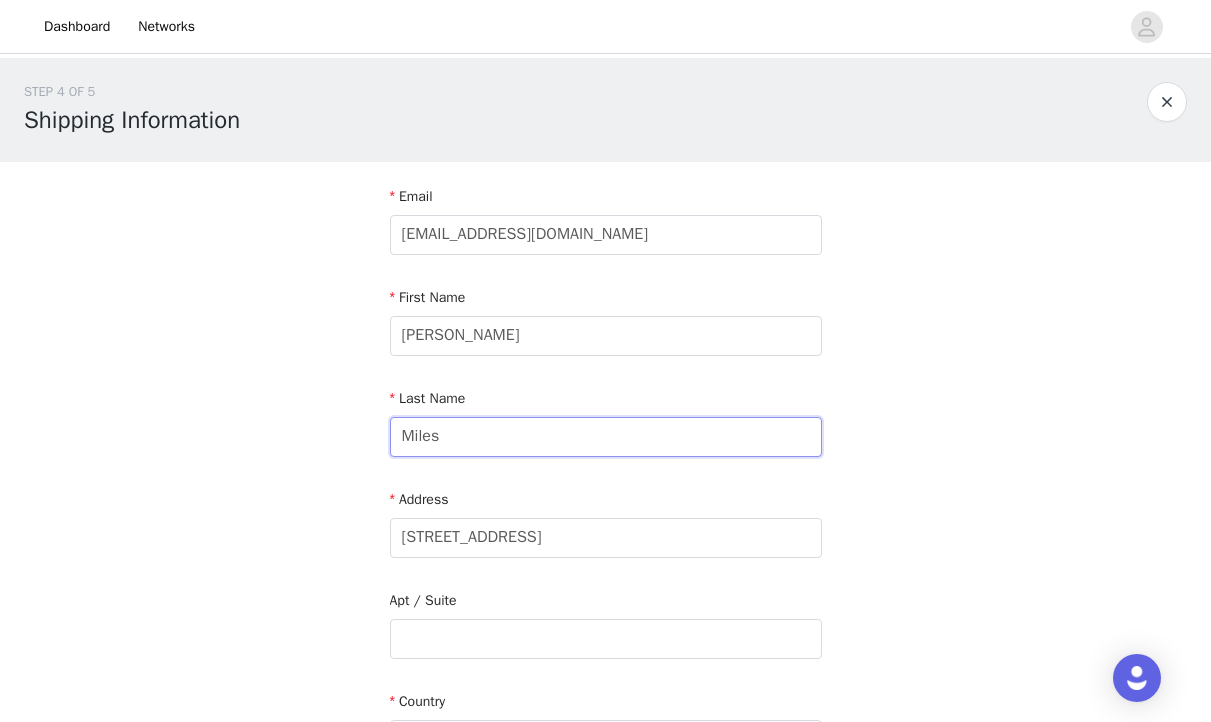 type on "Miles" 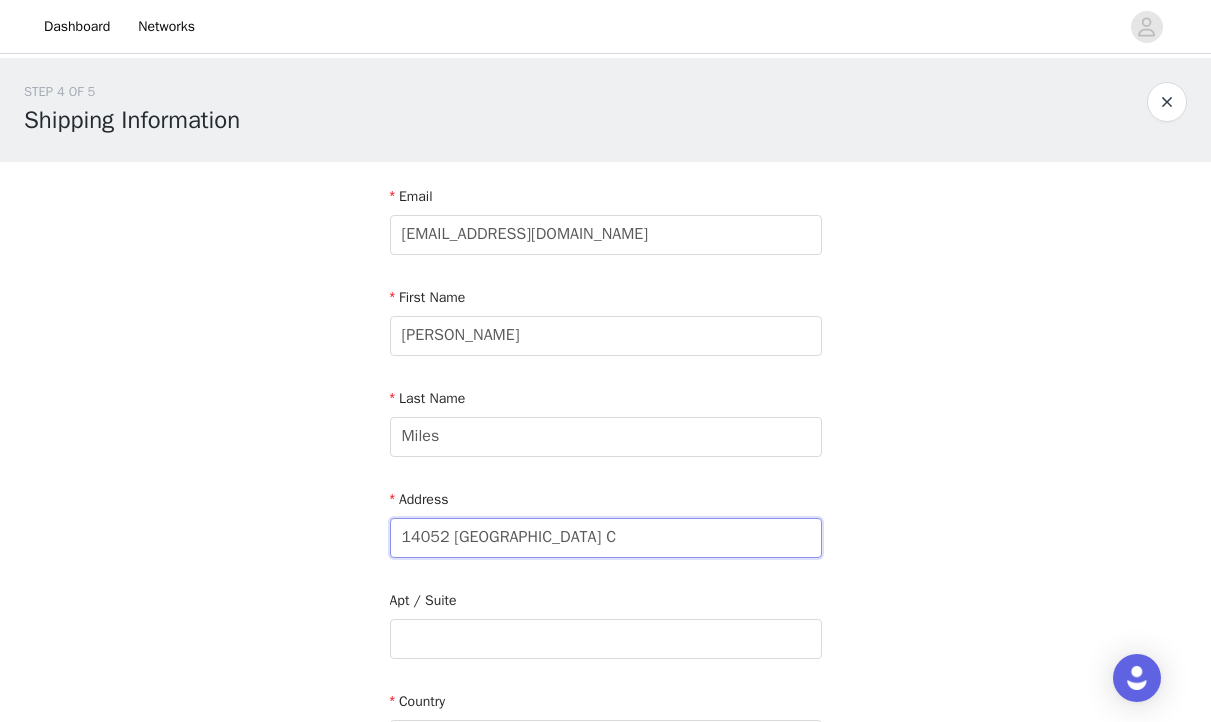 type on "[STREET_ADDRESS]" 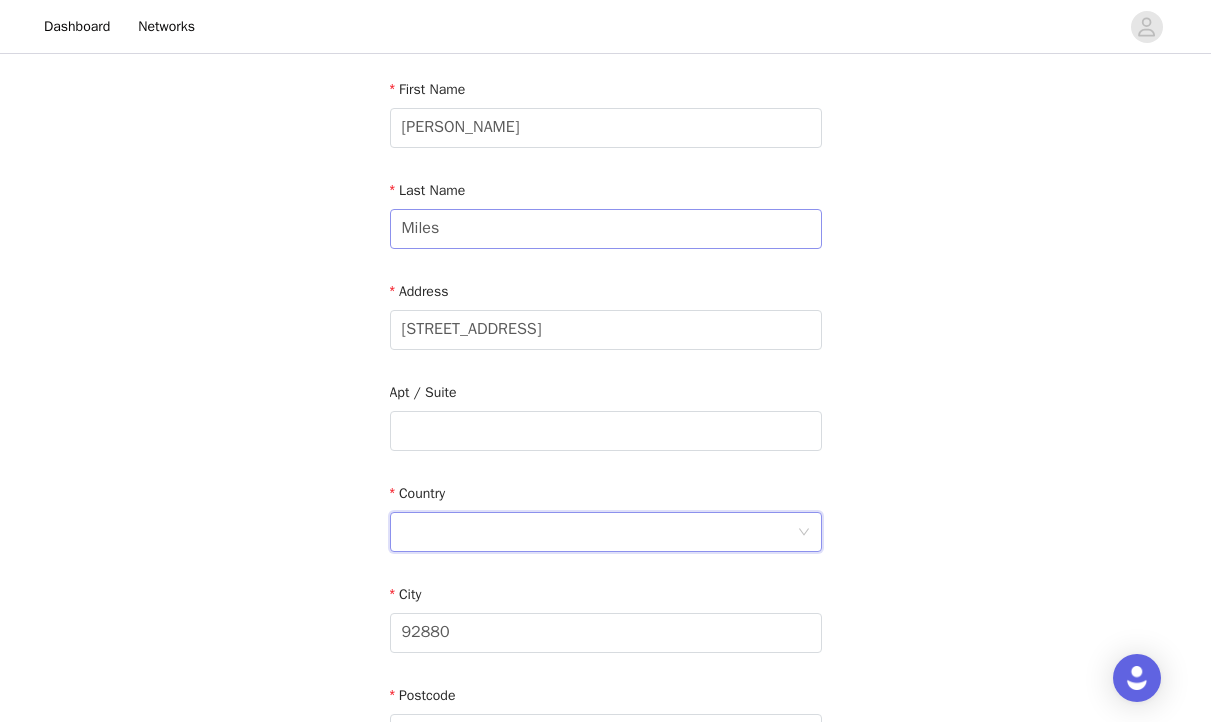 scroll, scrollTop: 307, scrollLeft: 0, axis: vertical 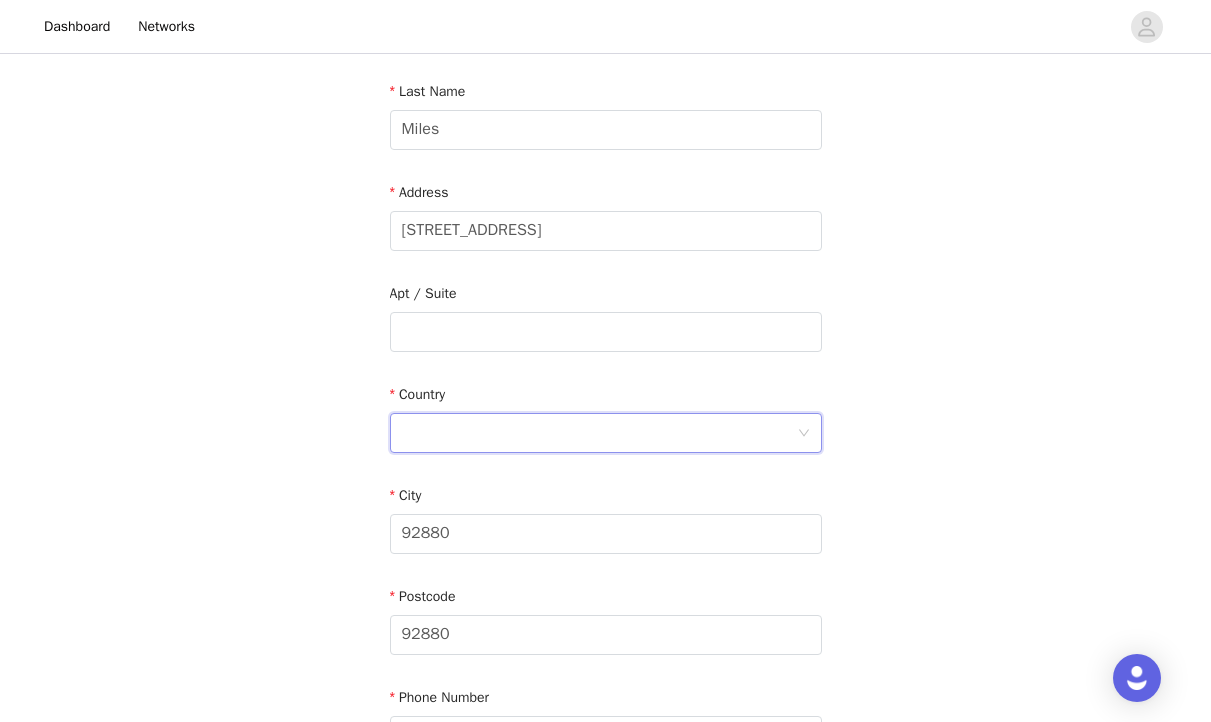 click at bounding box center [599, 433] 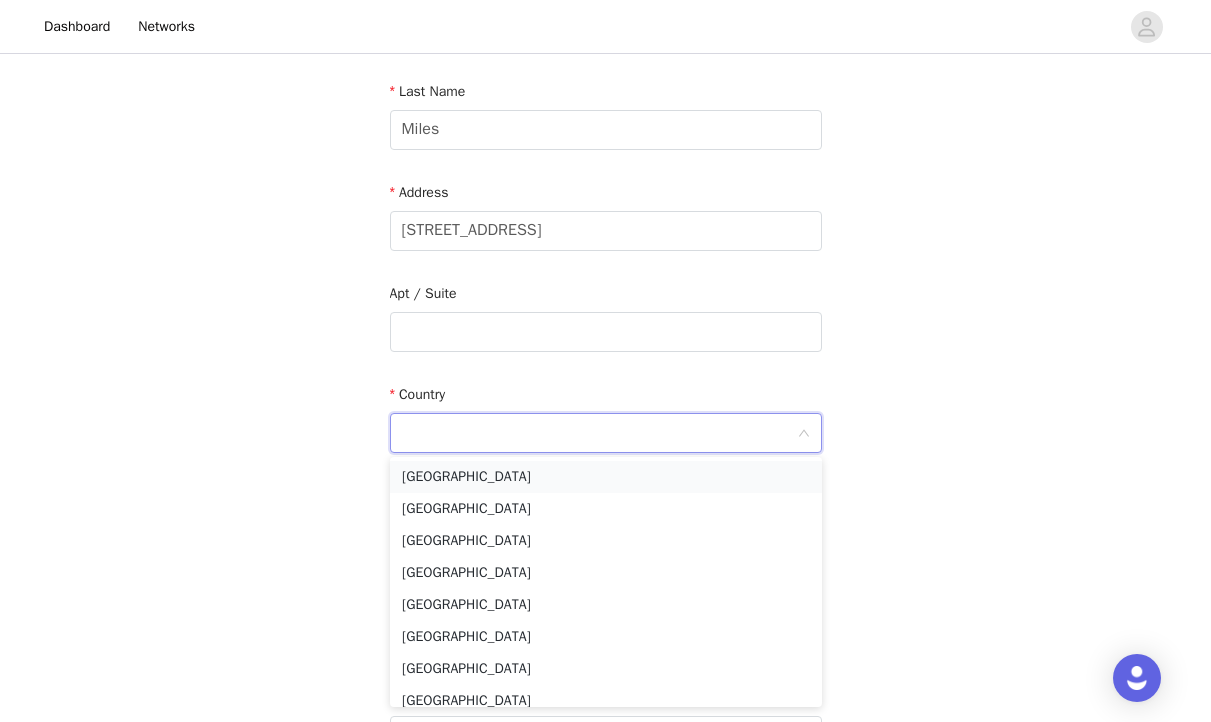 click on "[GEOGRAPHIC_DATA]" at bounding box center (606, 477) 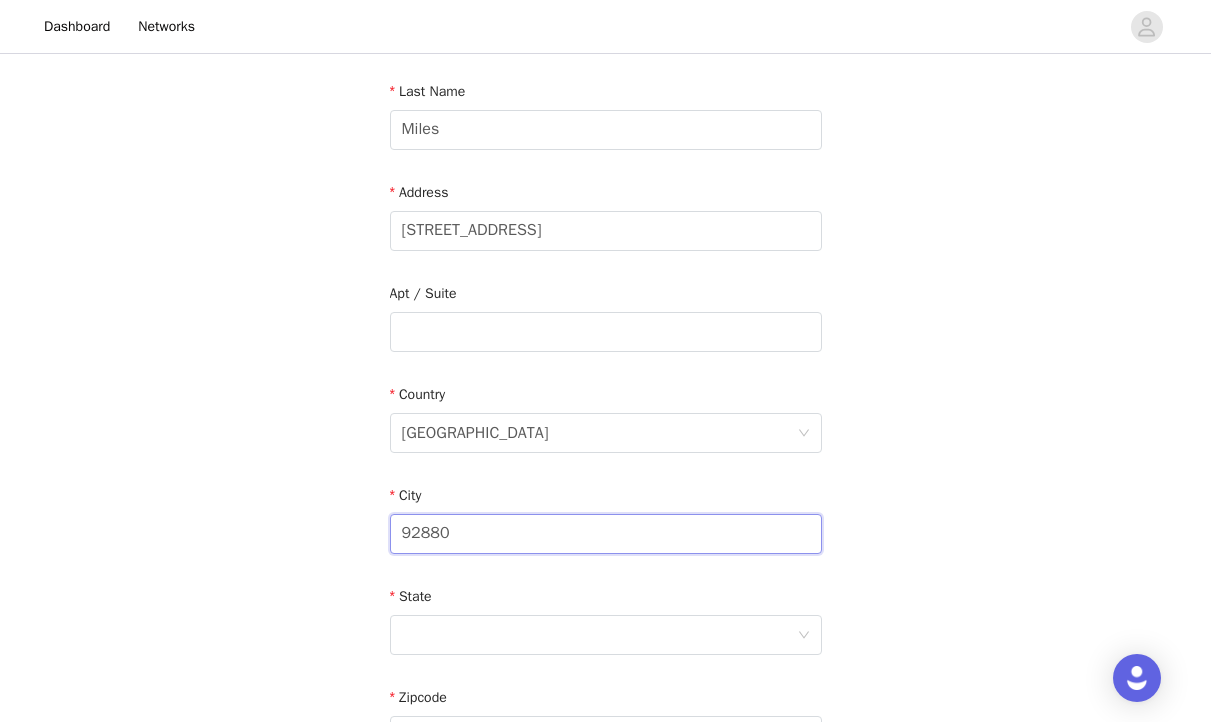 click on "92880" at bounding box center (606, 534) 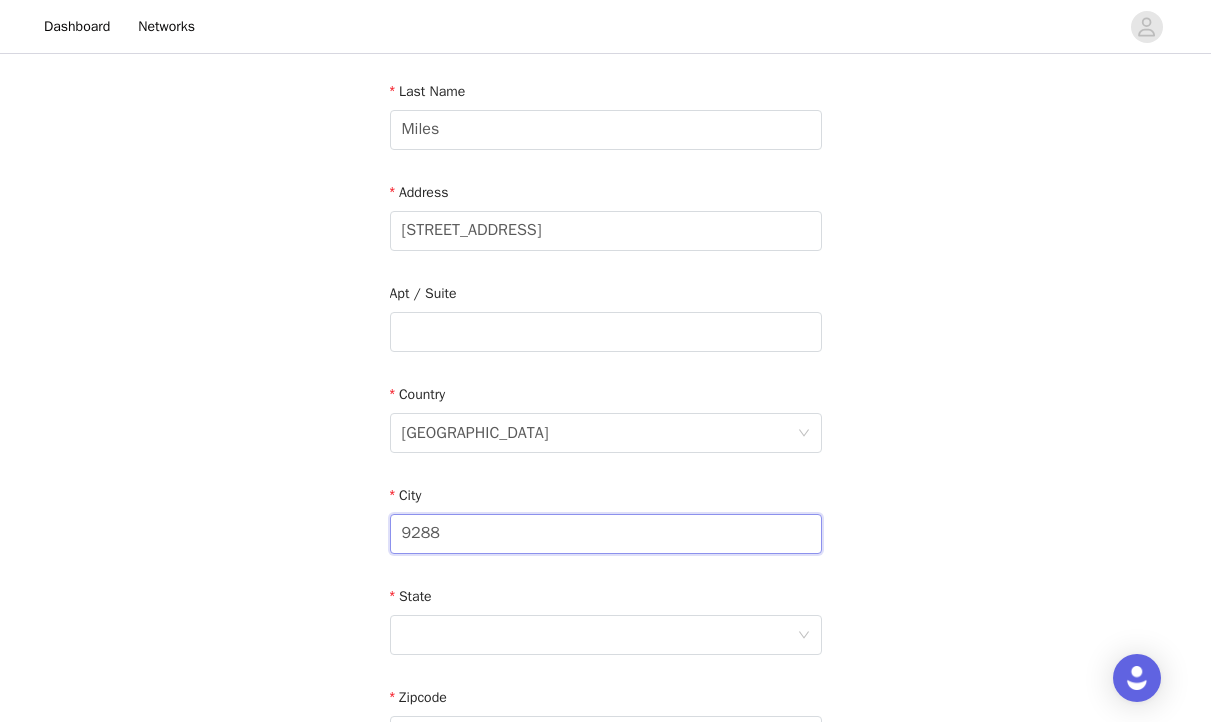 type on "92880" 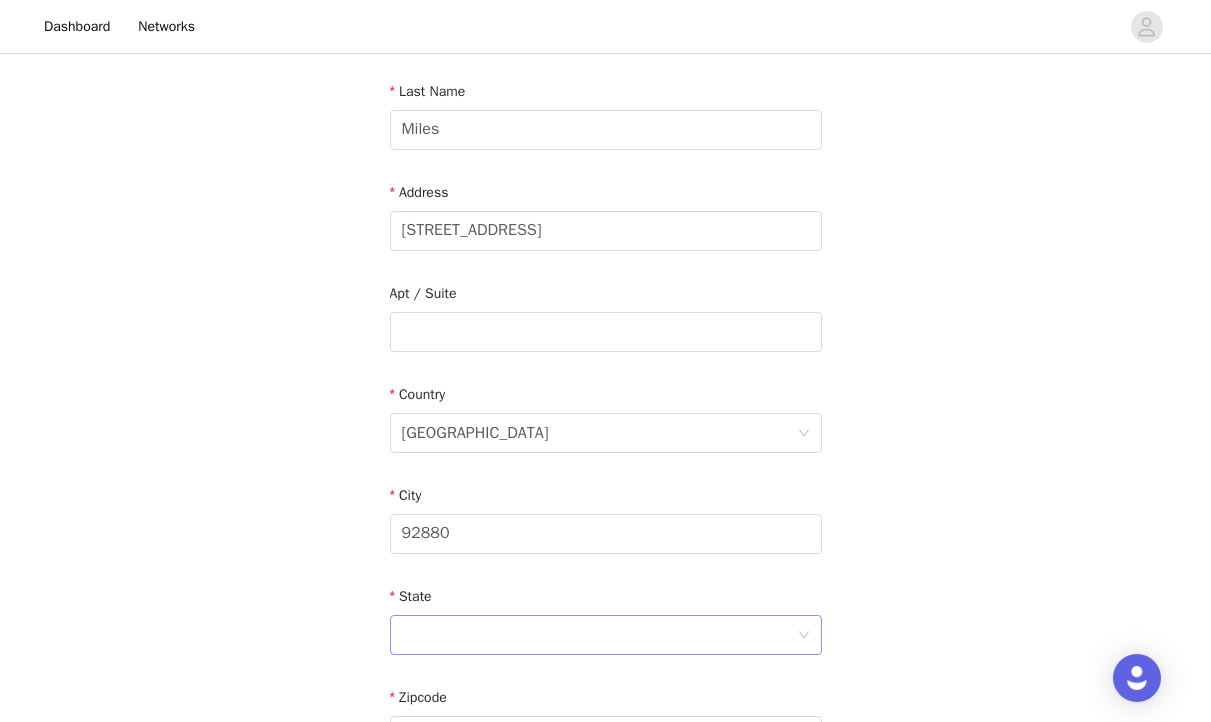 click at bounding box center [606, 635] 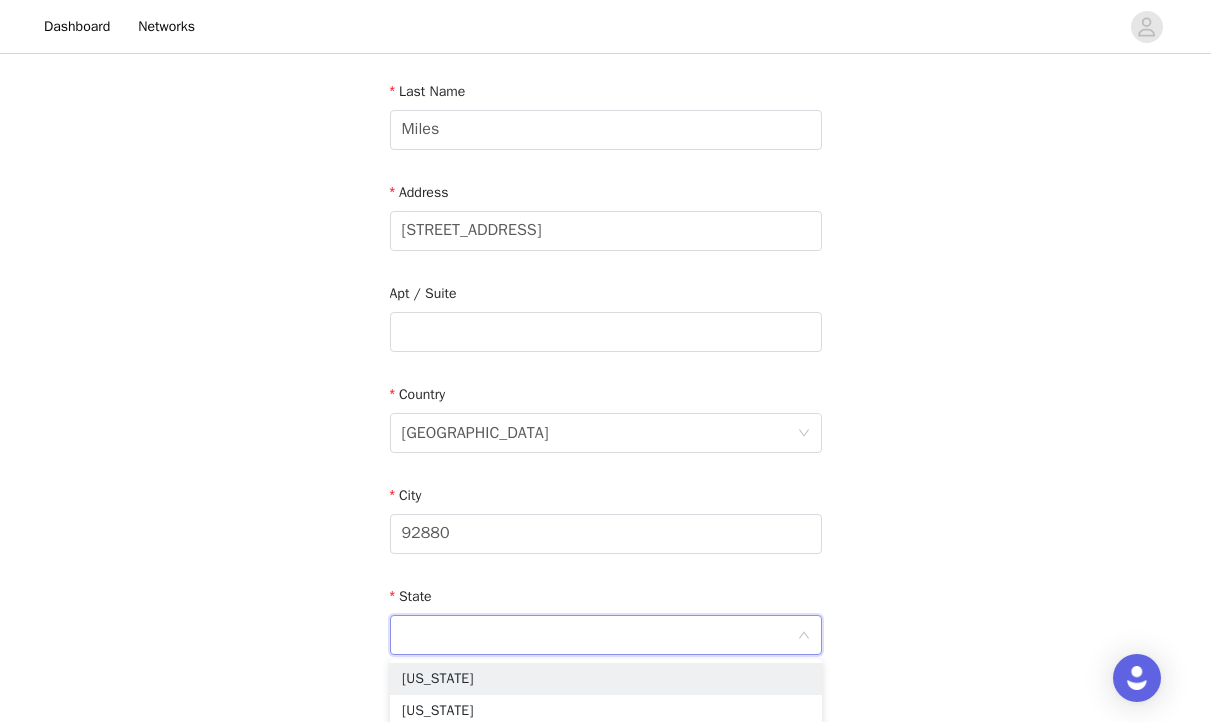 type on "c" 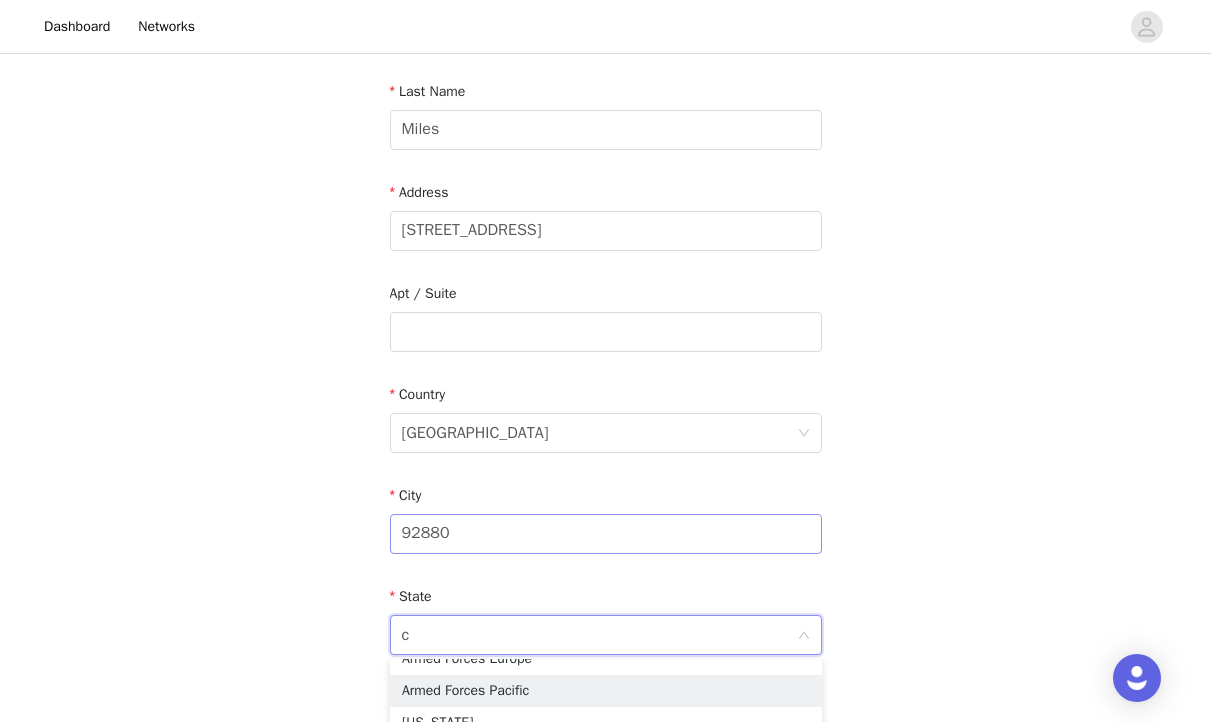 scroll, scrollTop: 68, scrollLeft: 0, axis: vertical 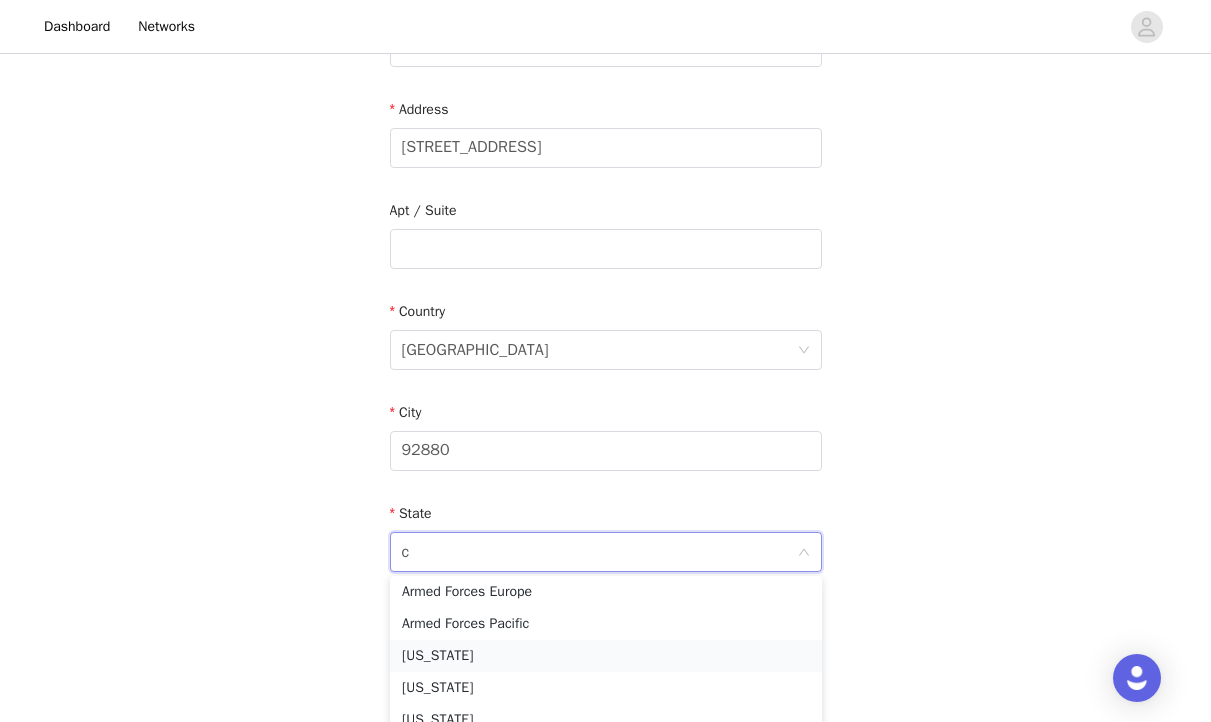 click on "[US_STATE]" at bounding box center (606, 656) 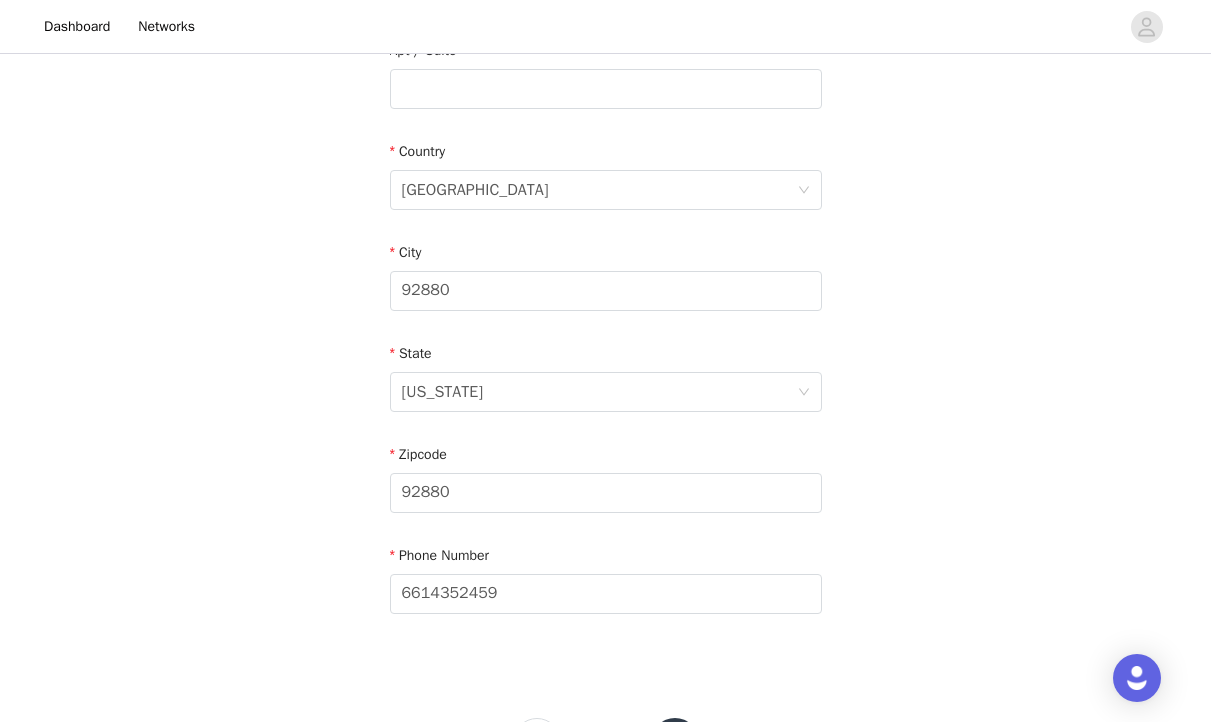 scroll, scrollTop: 551, scrollLeft: 0, axis: vertical 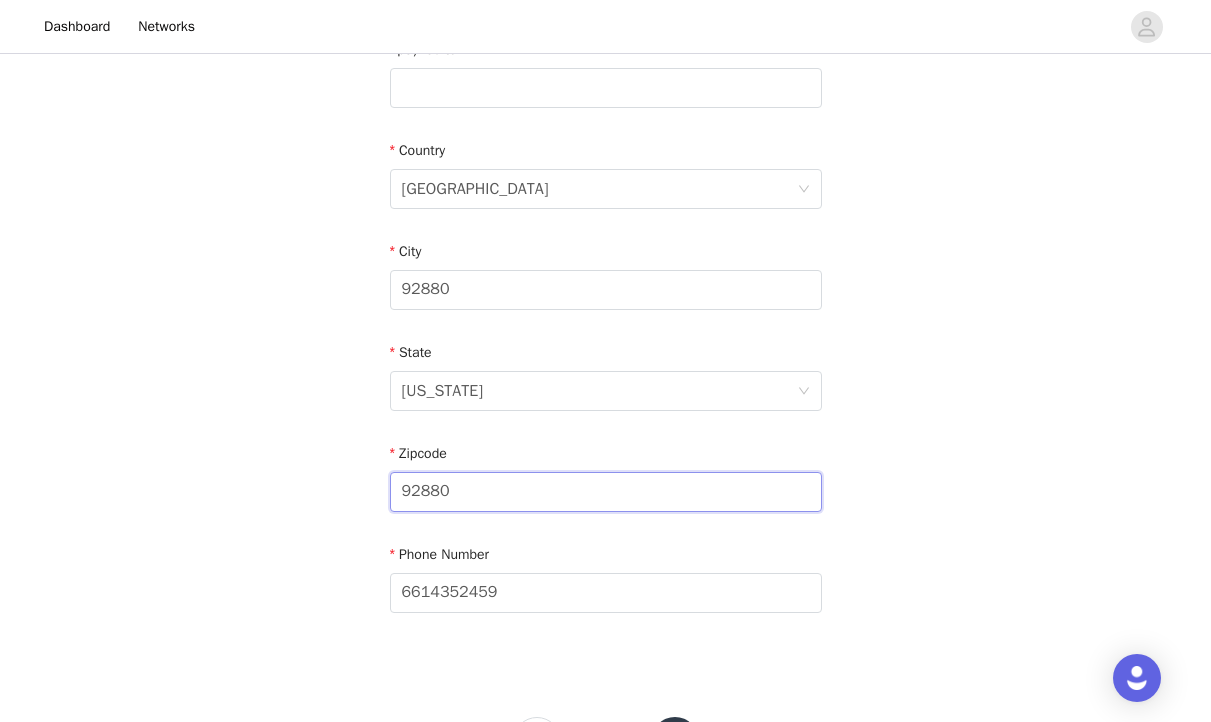 click on "92880" at bounding box center [606, 492] 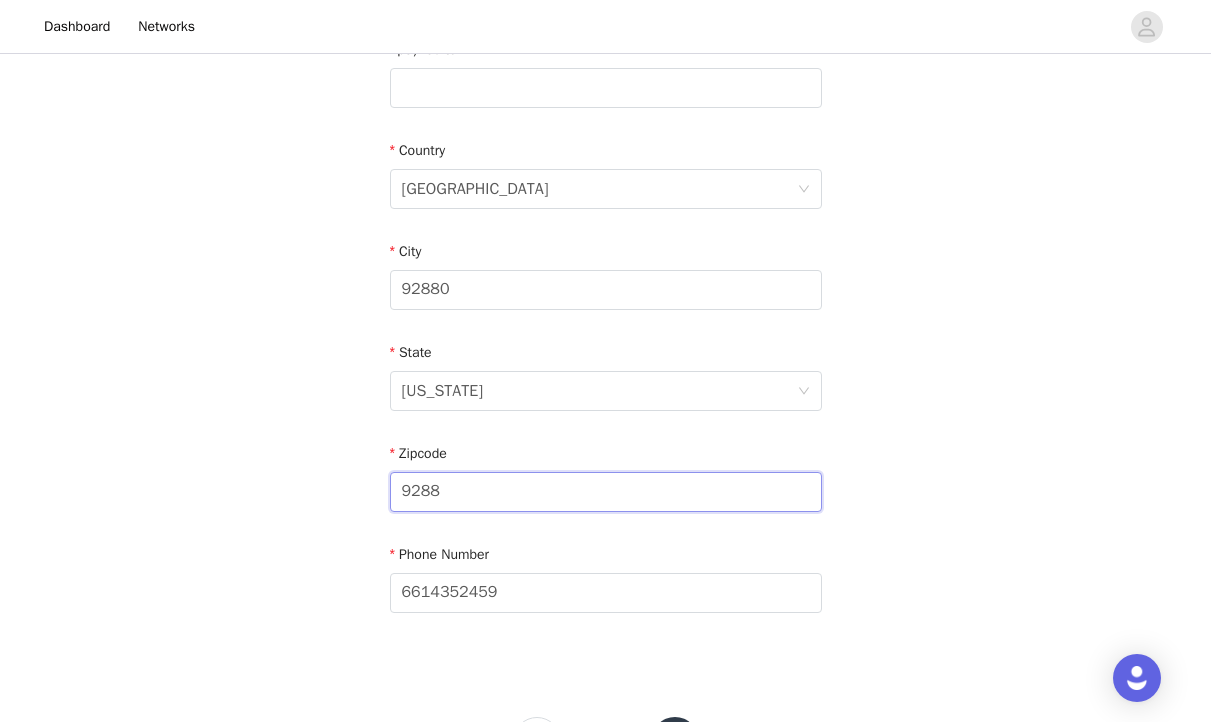 type on "92880" 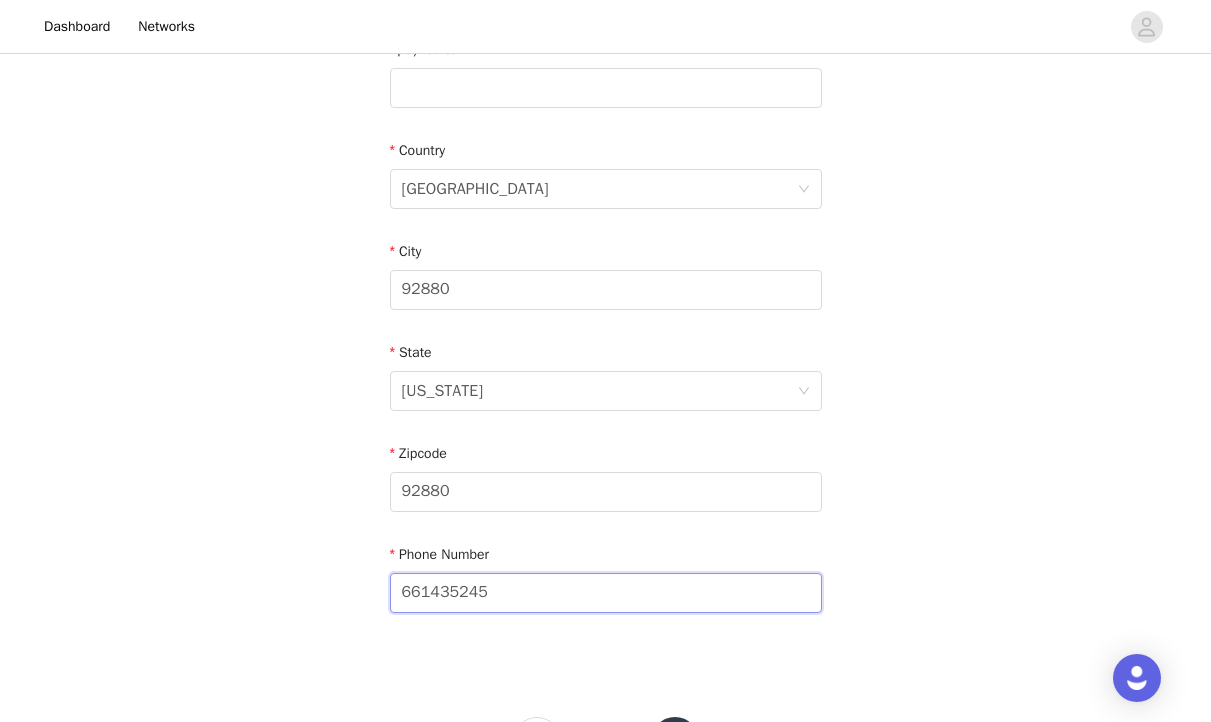 type on "6614352459" 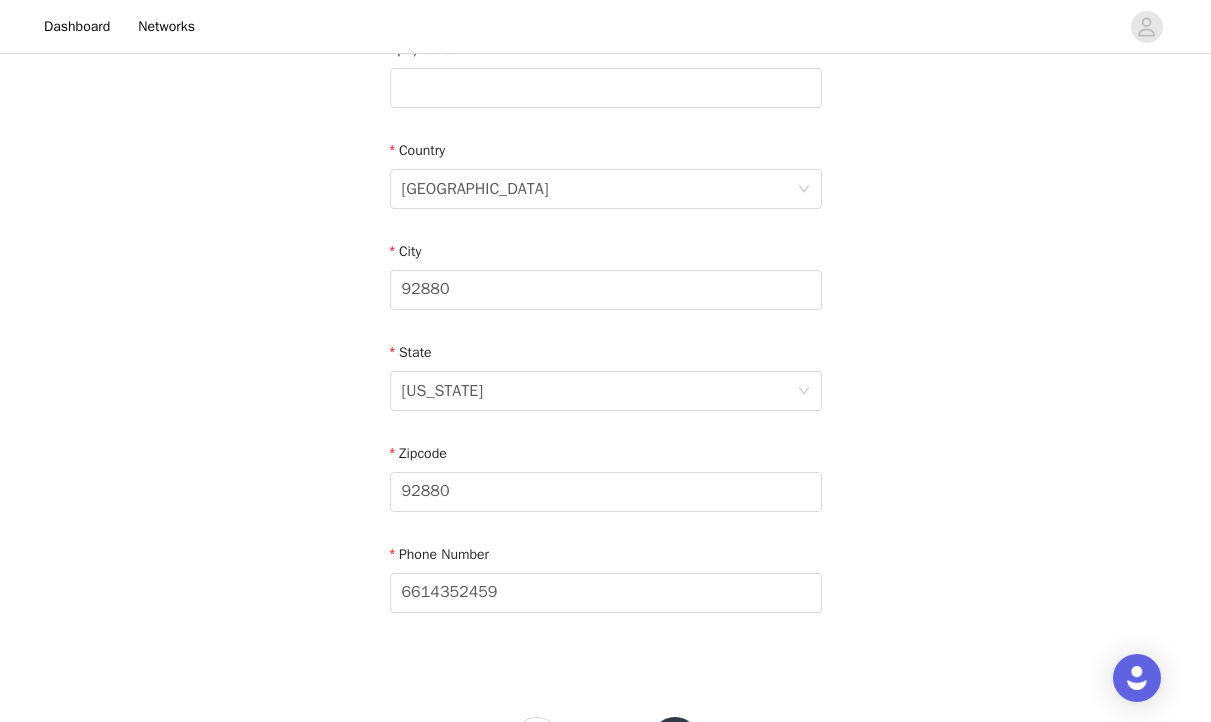 click on "STEP 4 OF 5
Shipping Information
Email [EMAIL_ADDRESS][DOMAIN_NAME]   First Name [PERSON_NAME]   Last Name [PERSON_NAME]   Address [STREET_ADDRESS][US_STATE]   Phone Number [PHONE_NUMBER]" at bounding box center [605, 88] 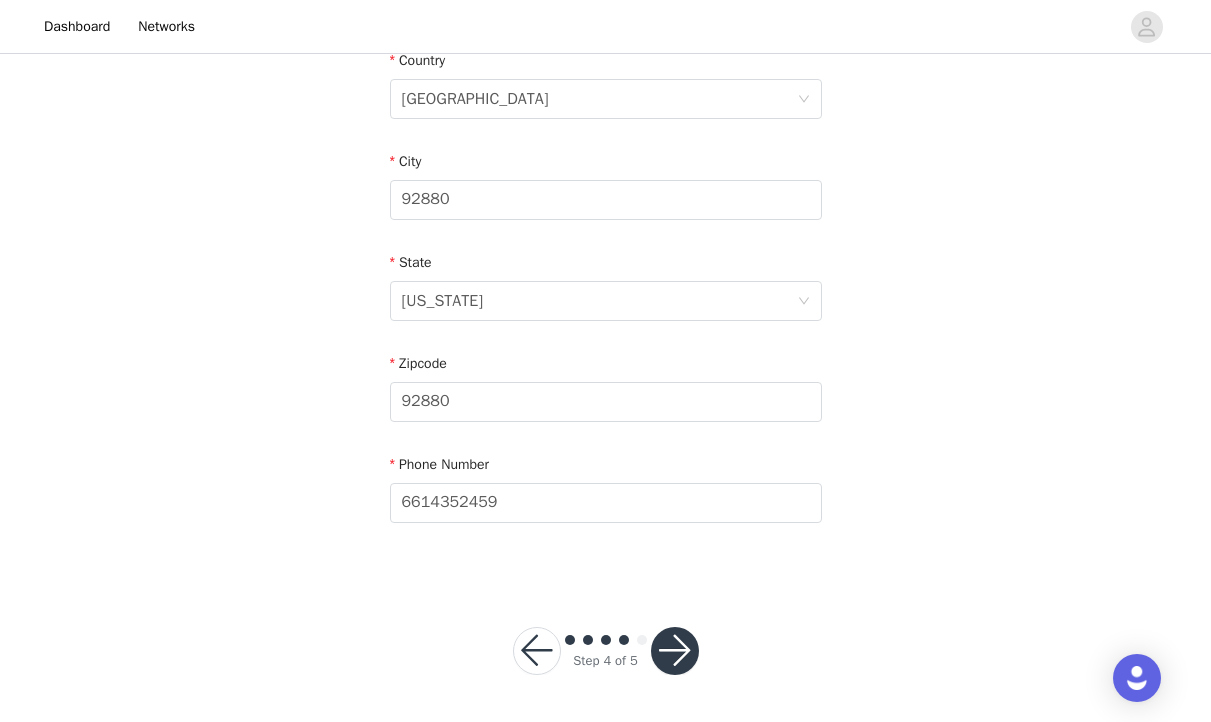 click at bounding box center (675, 651) 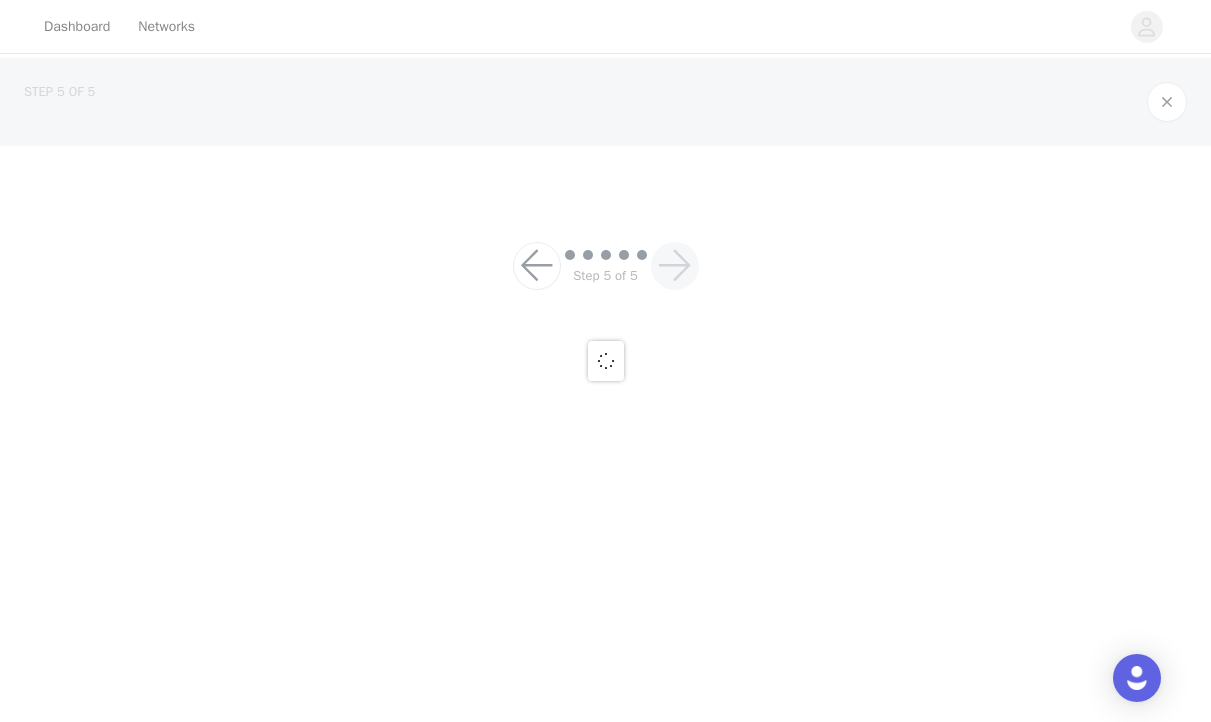 scroll, scrollTop: 0, scrollLeft: 0, axis: both 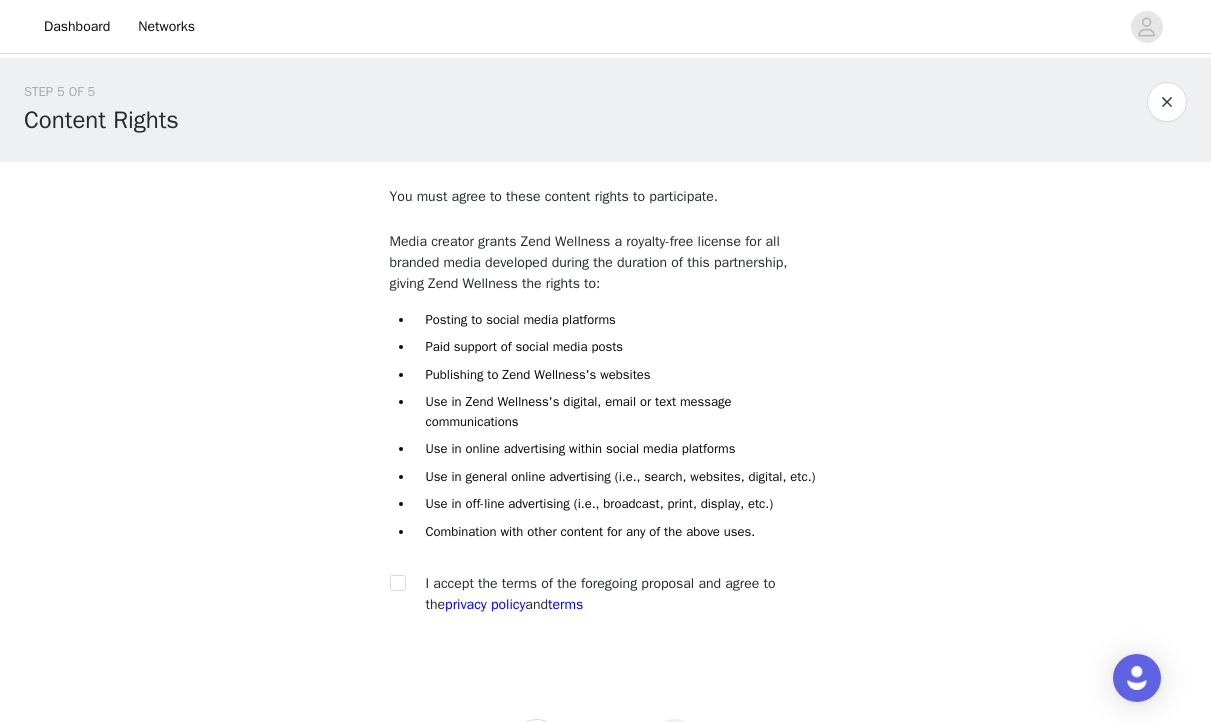 click at bounding box center [404, 583] 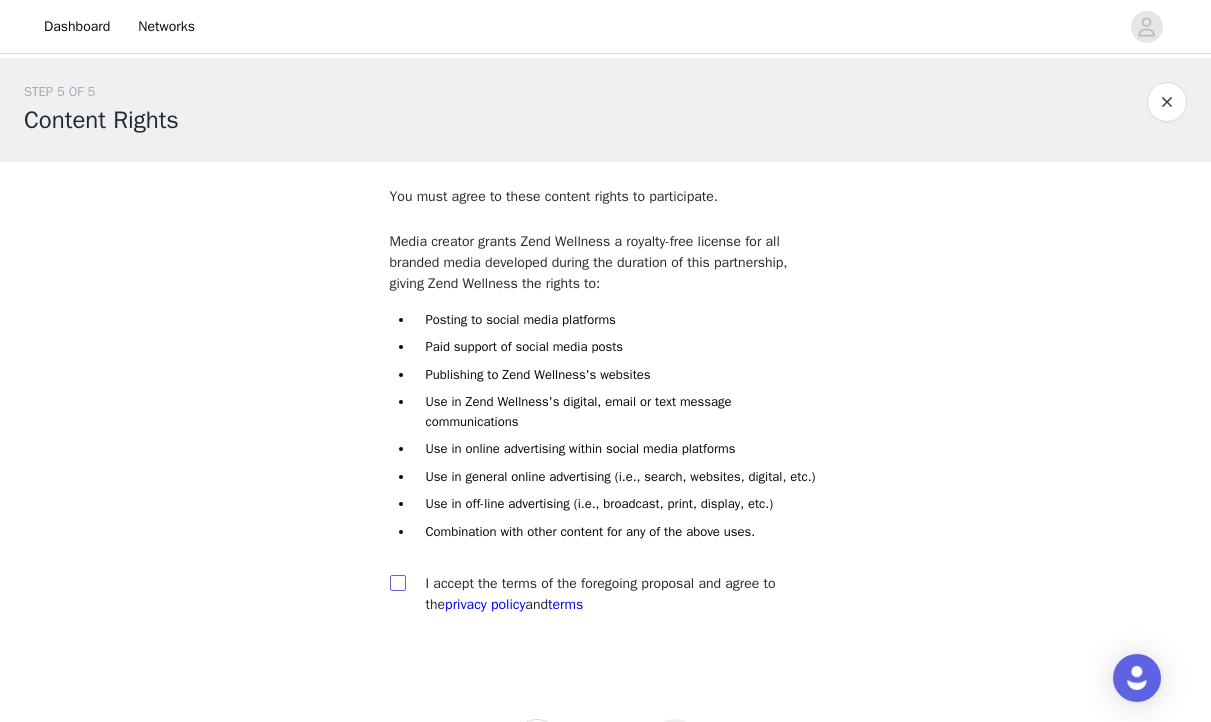 click at bounding box center (397, 582) 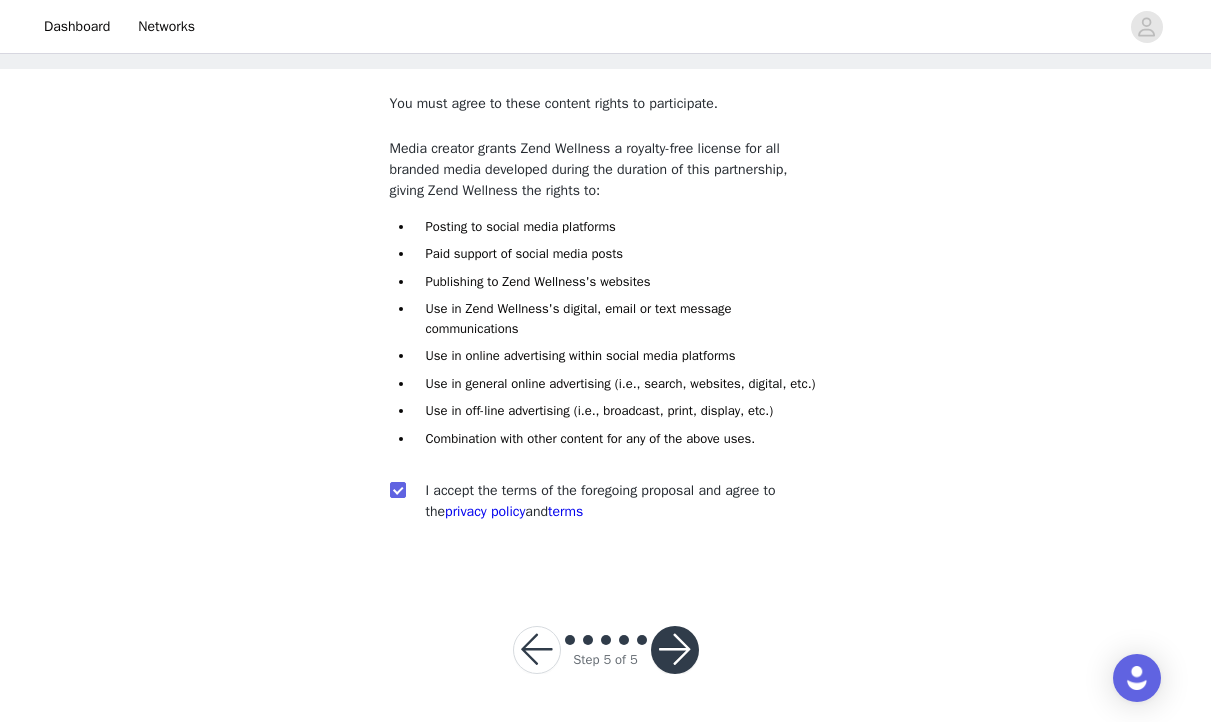 scroll, scrollTop: 112, scrollLeft: 0, axis: vertical 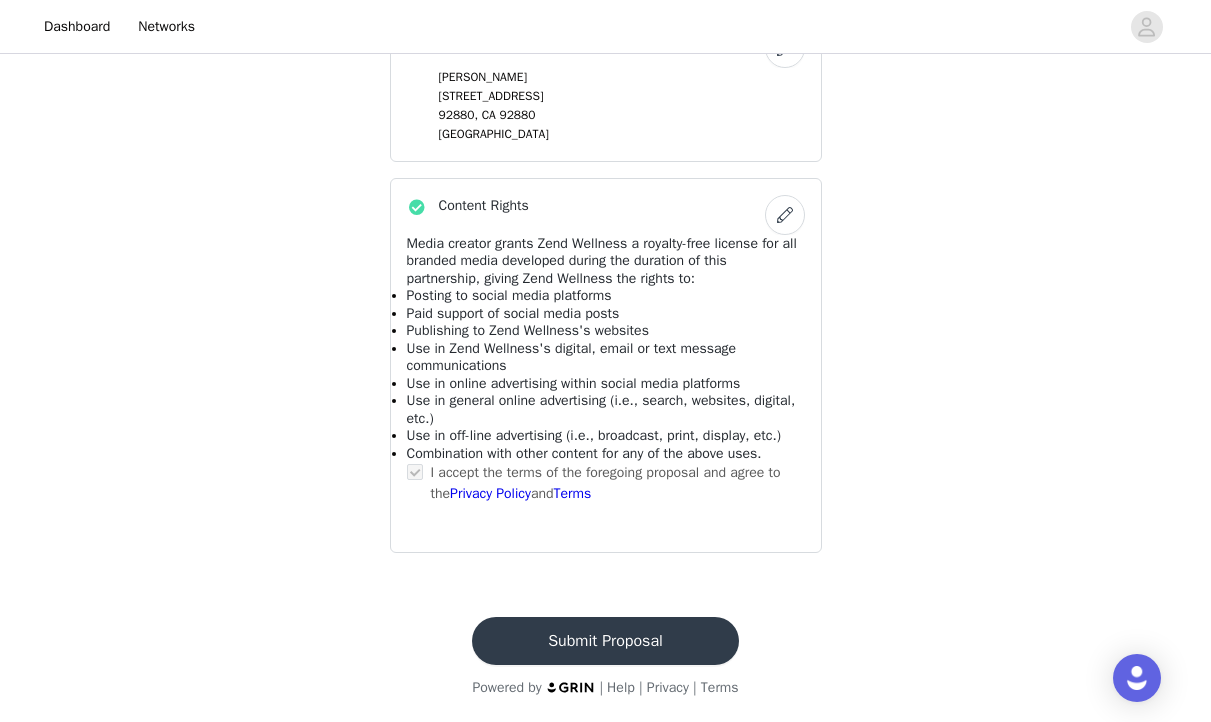click on "Submit Proposal" at bounding box center [605, 641] 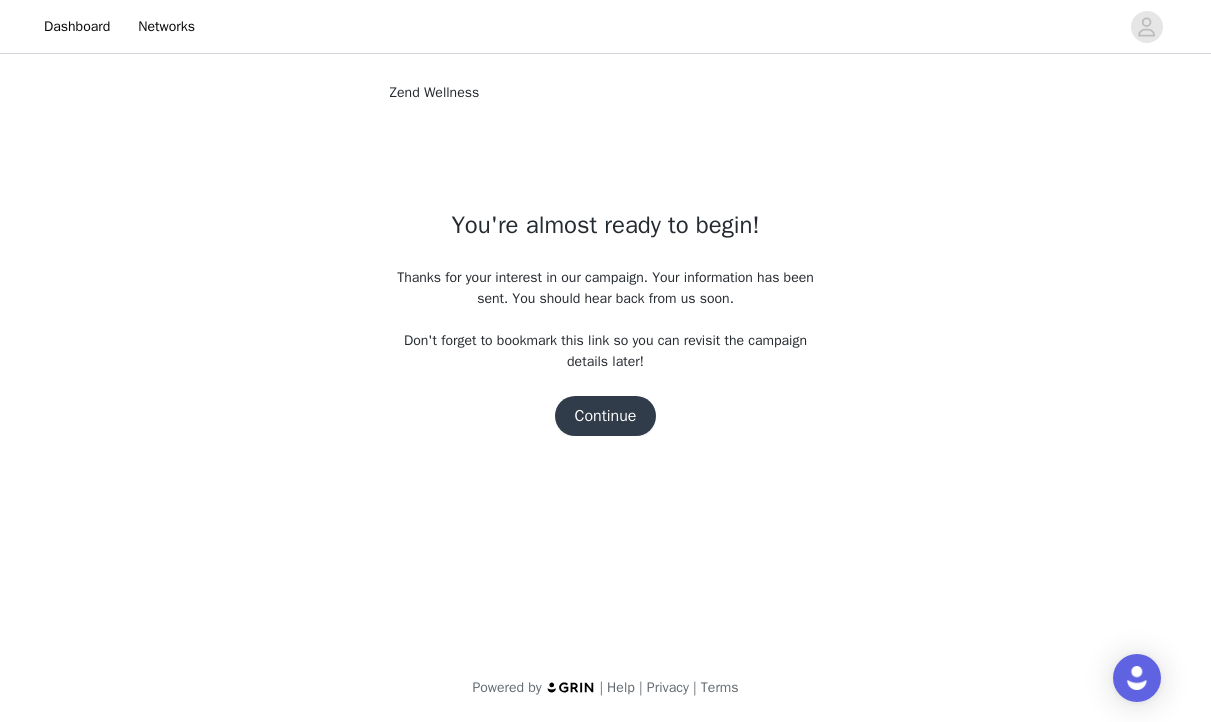 scroll, scrollTop: 0, scrollLeft: 0, axis: both 